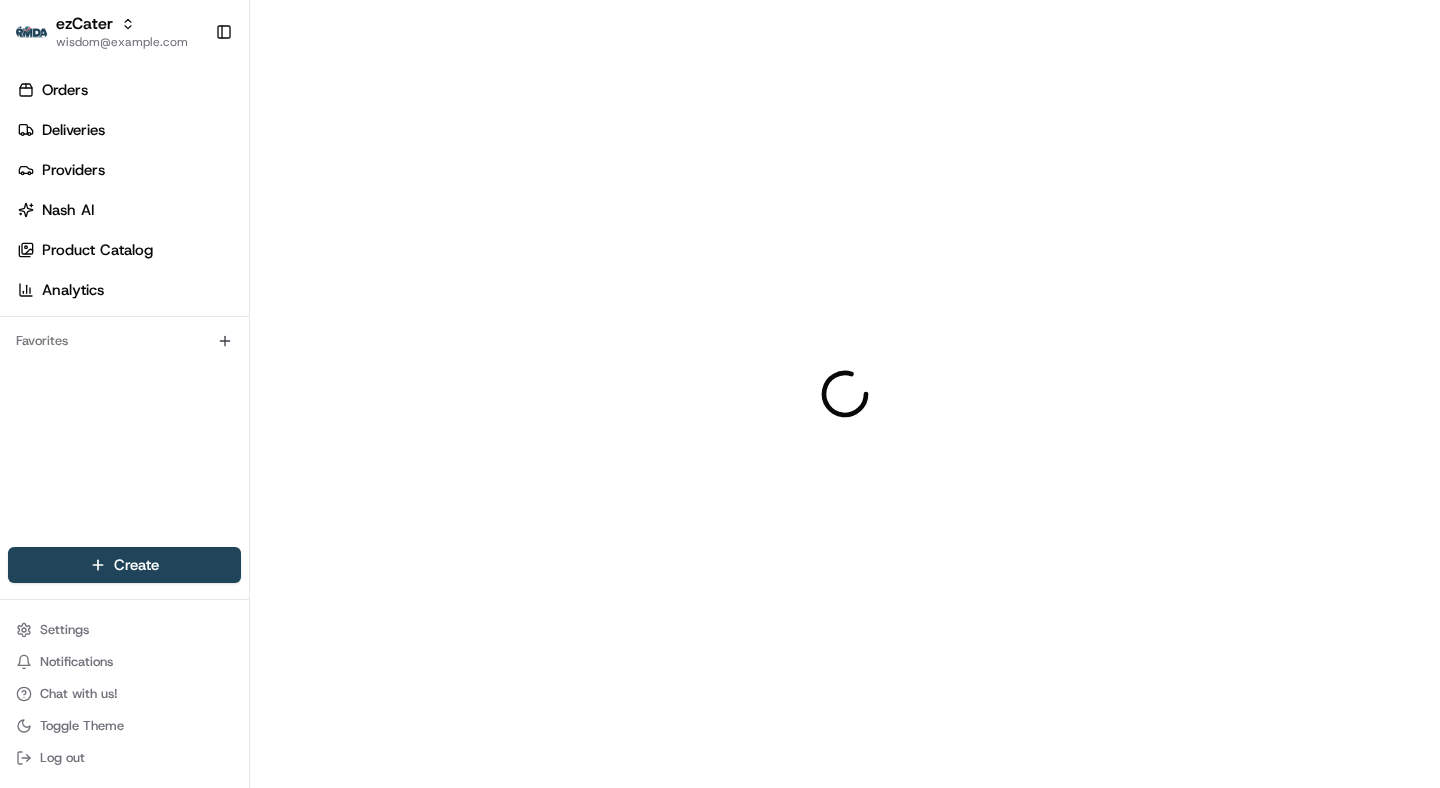 scroll, scrollTop: 0, scrollLeft: 0, axis: both 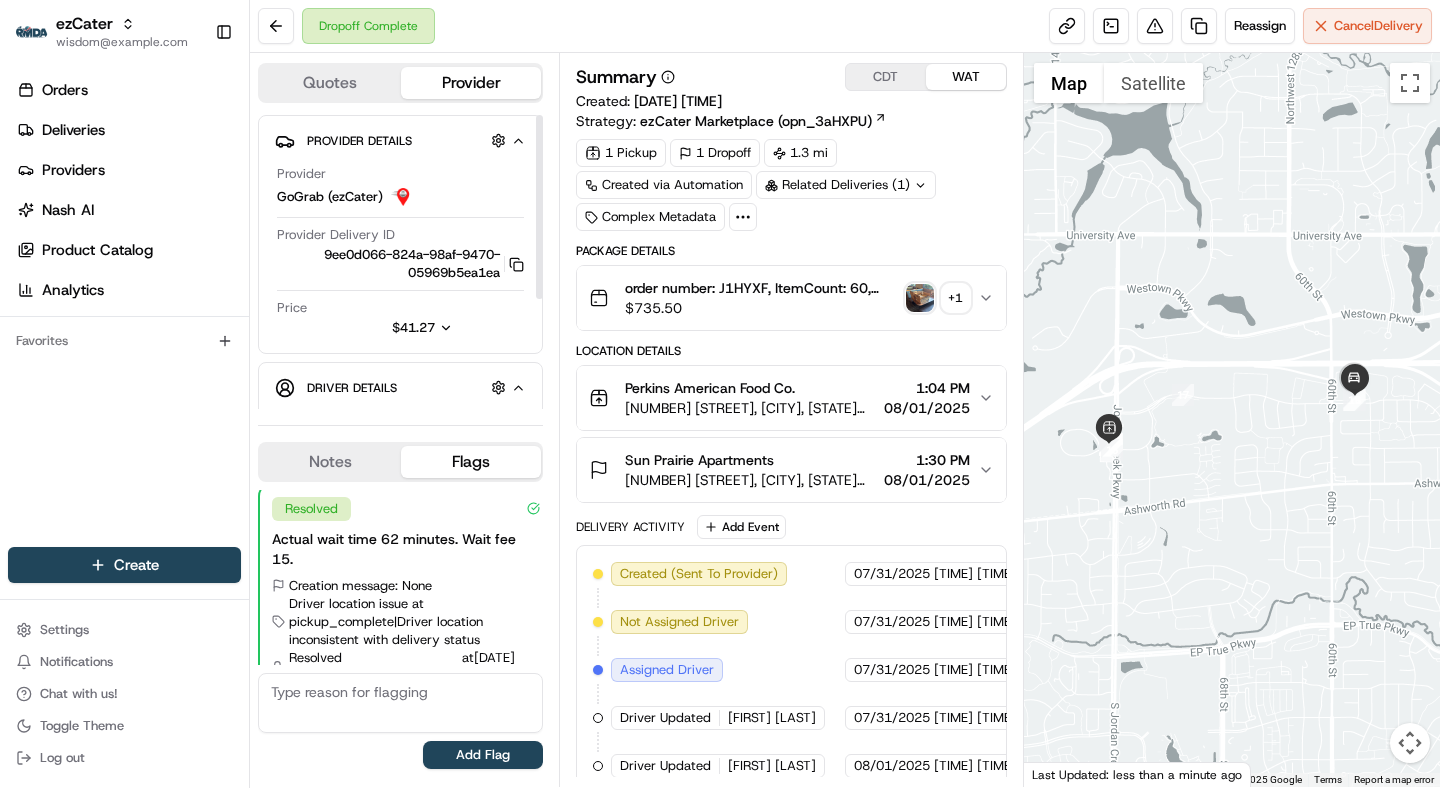 click 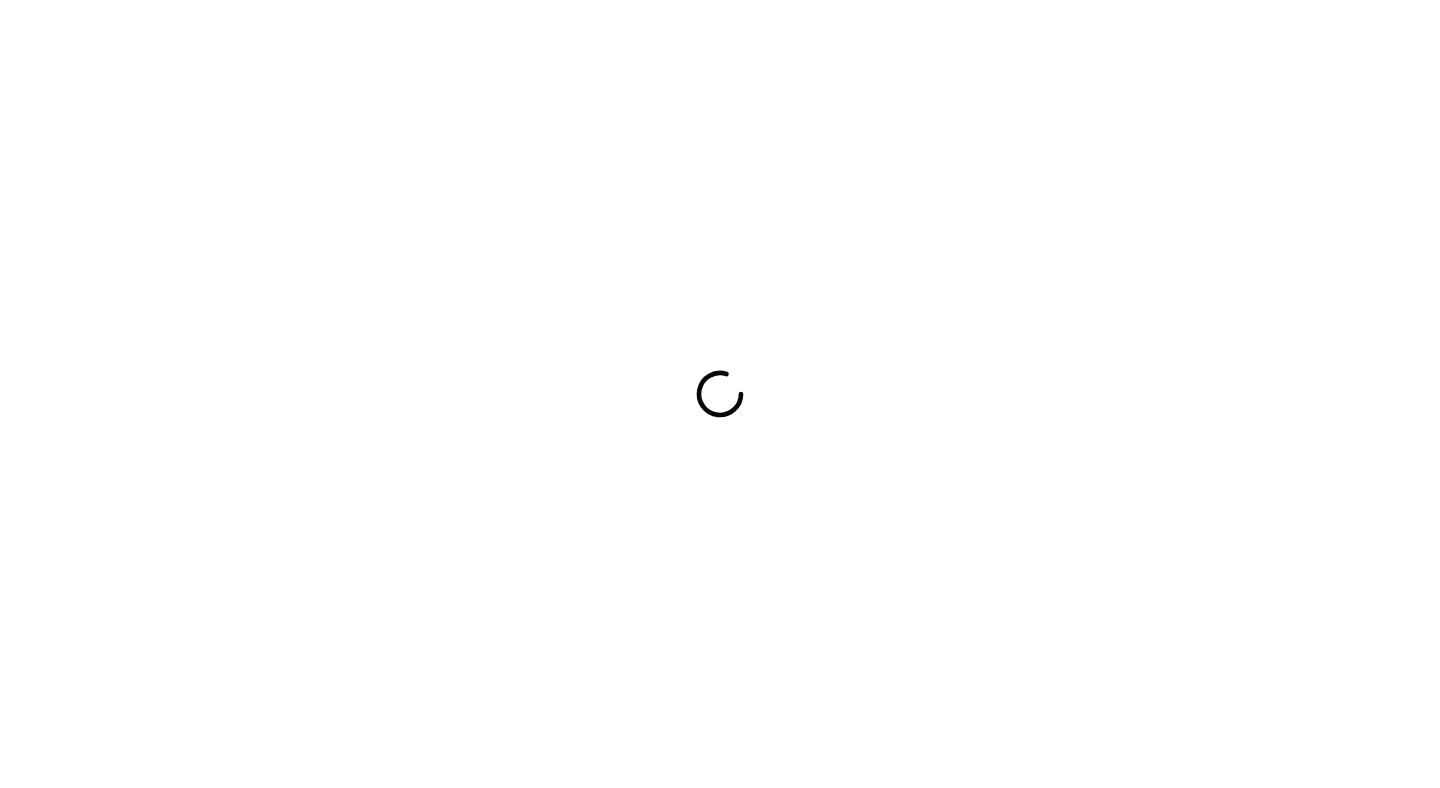 scroll, scrollTop: 0, scrollLeft: 0, axis: both 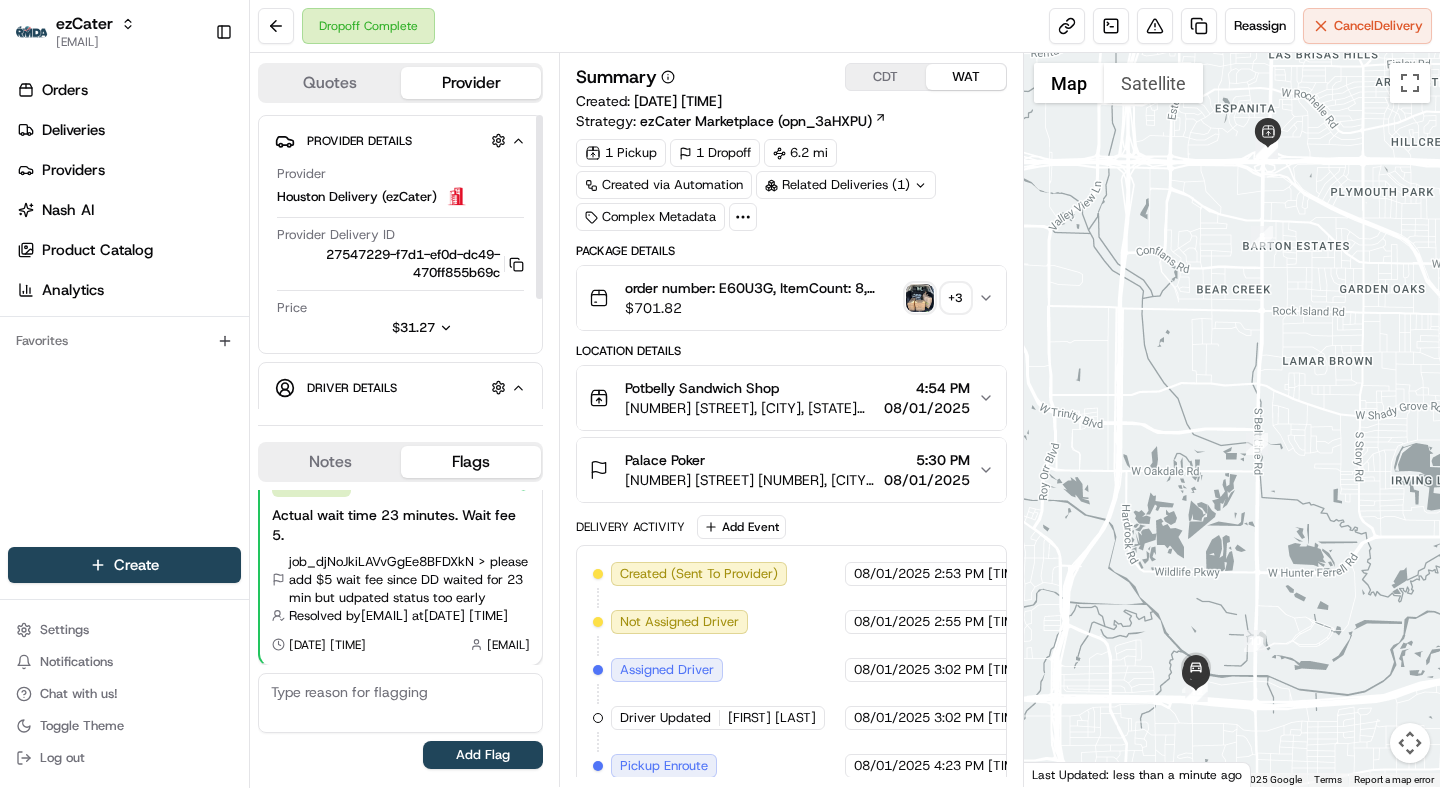 click 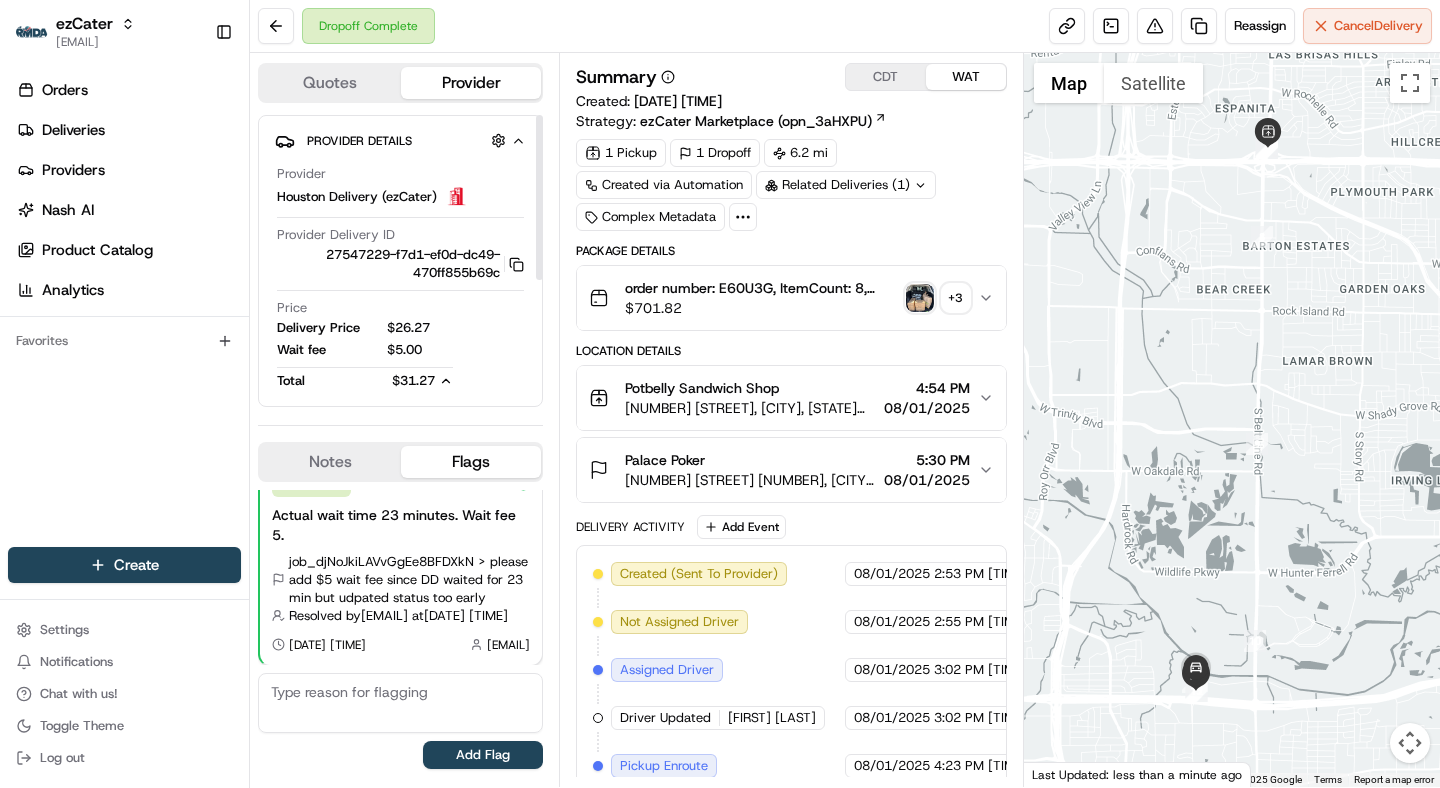 click on "$31.27" at bounding box center (413, 380) 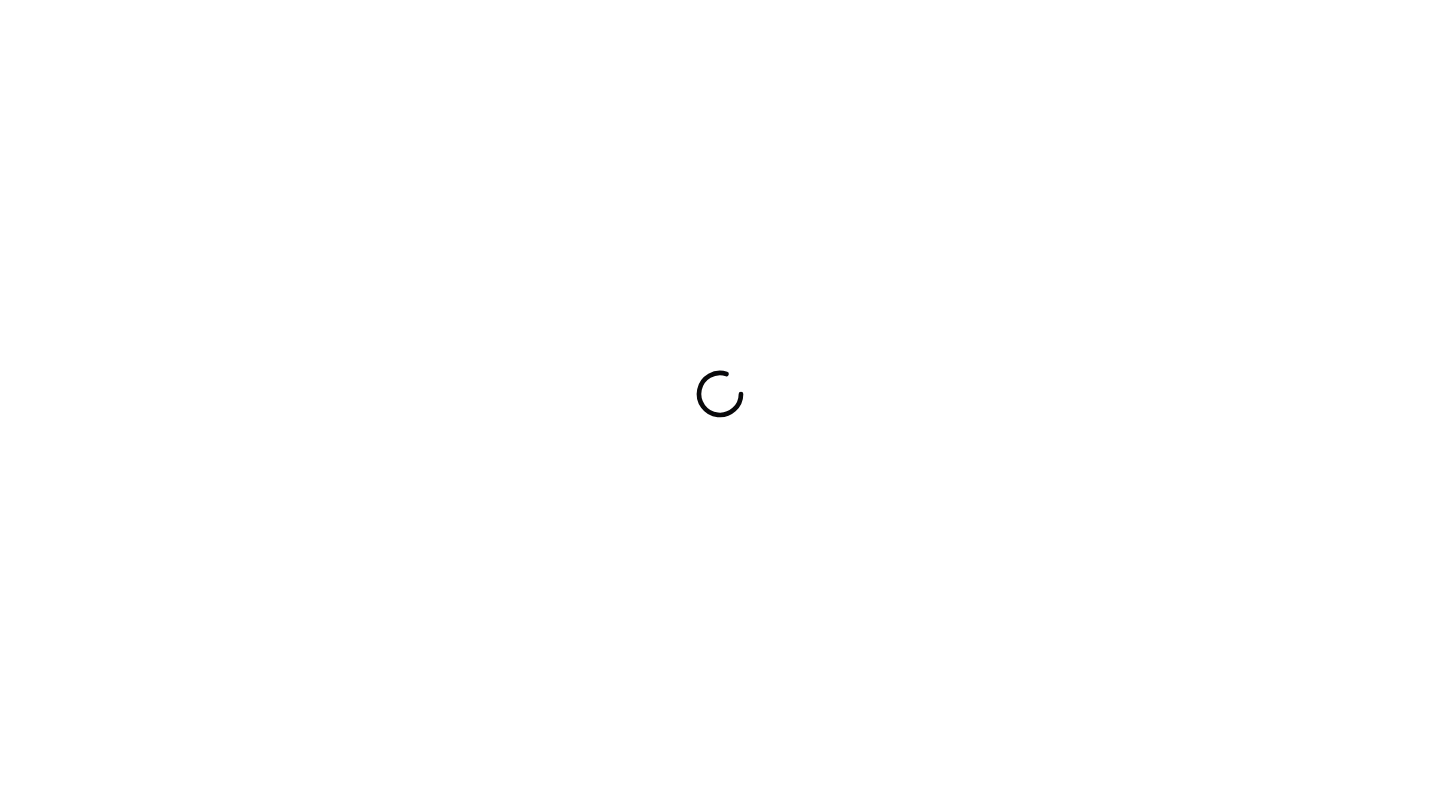 scroll, scrollTop: 0, scrollLeft: 0, axis: both 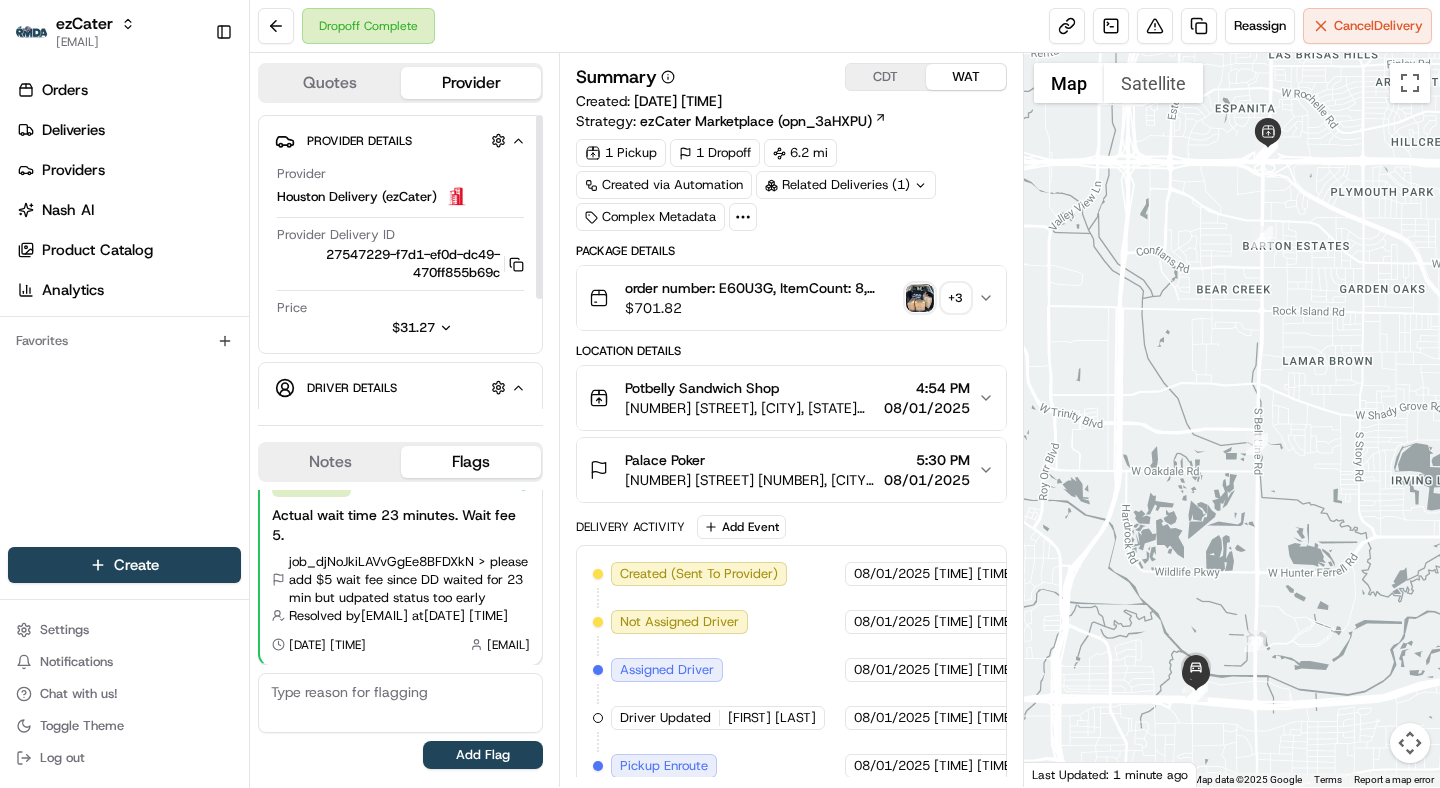 click on "Price $31.27" at bounding box center [400, 318] 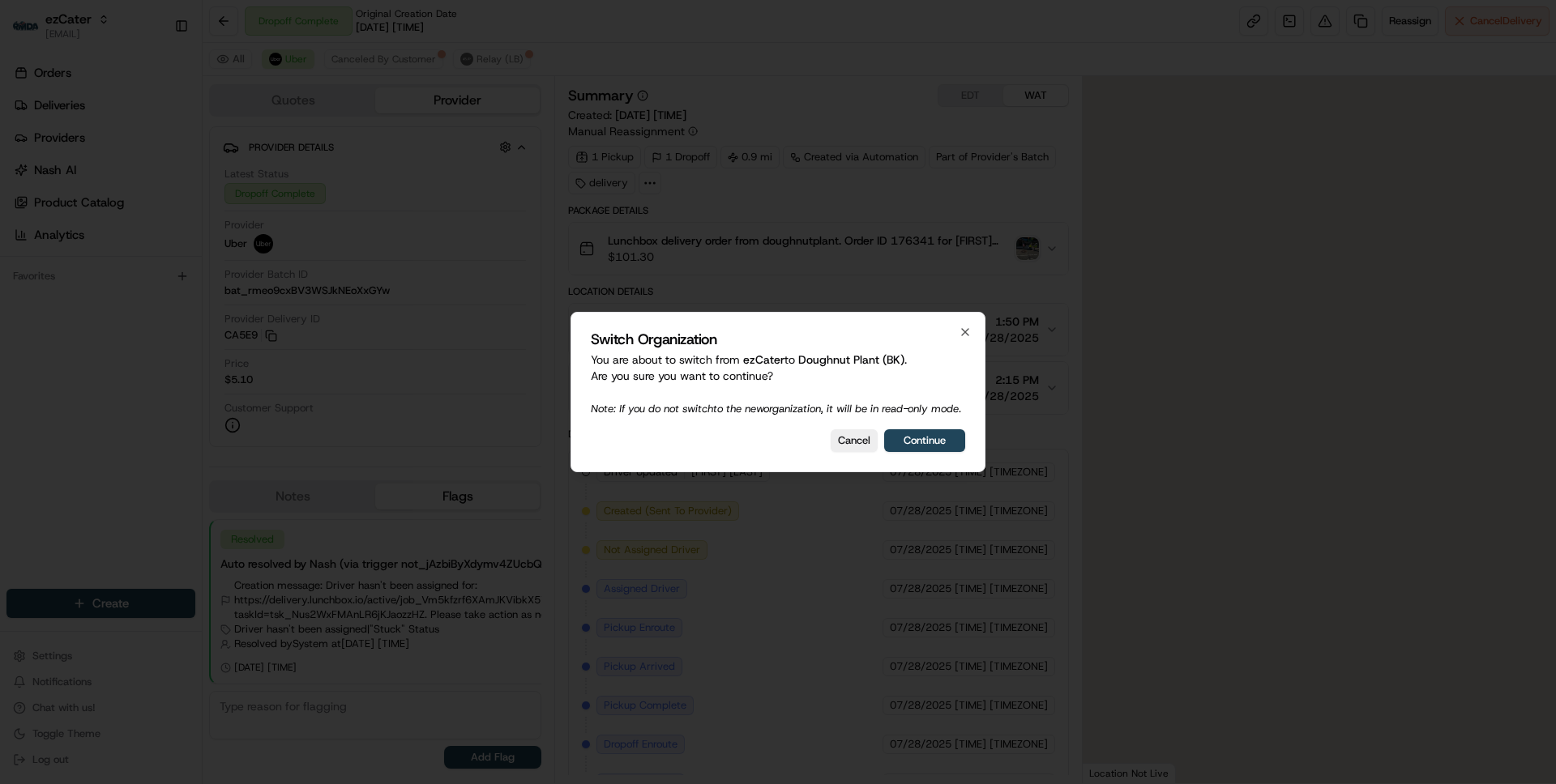 scroll, scrollTop: 0, scrollLeft: 0, axis: both 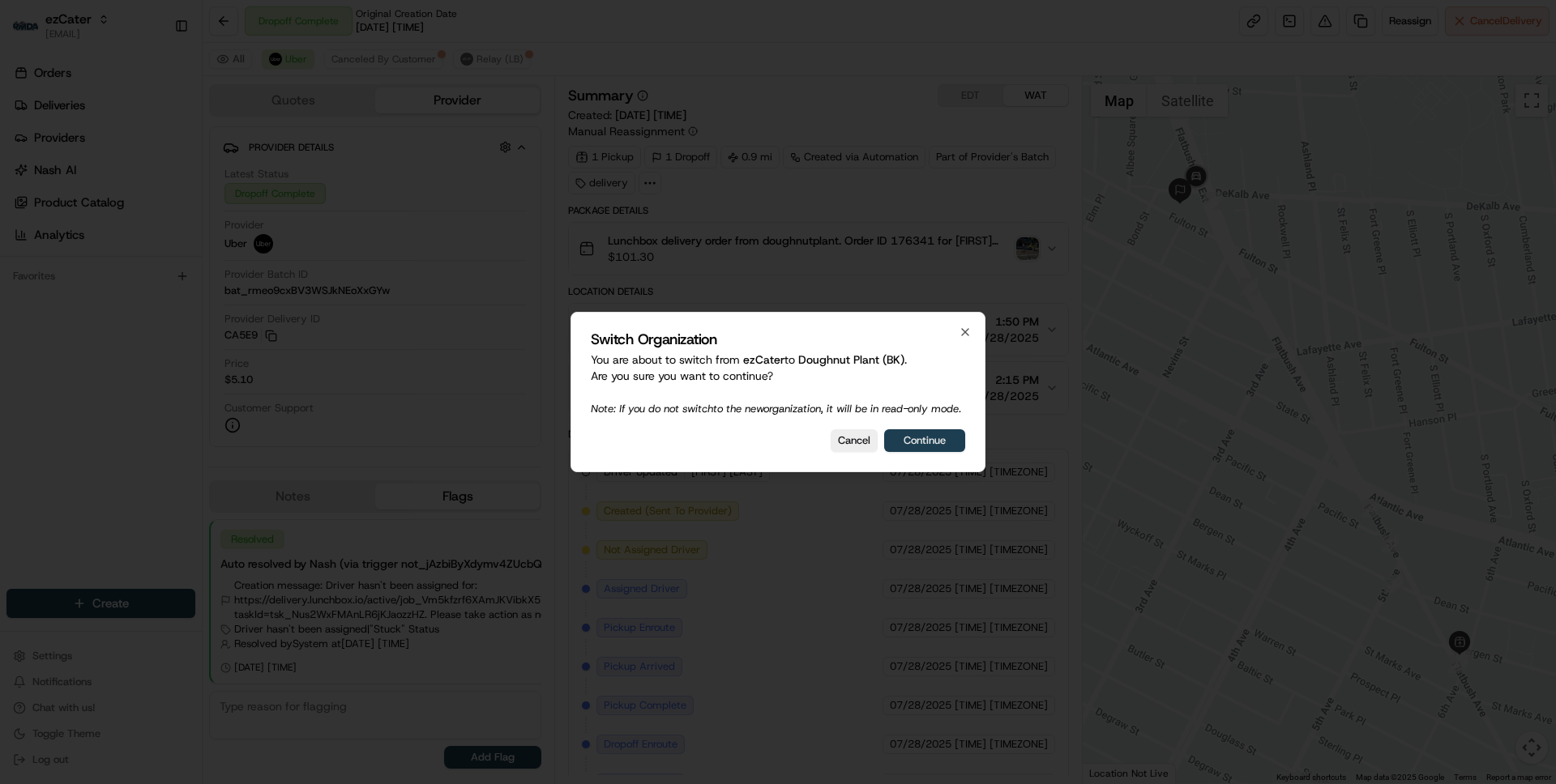 click on "Continue" at bounding box center (925, 441) 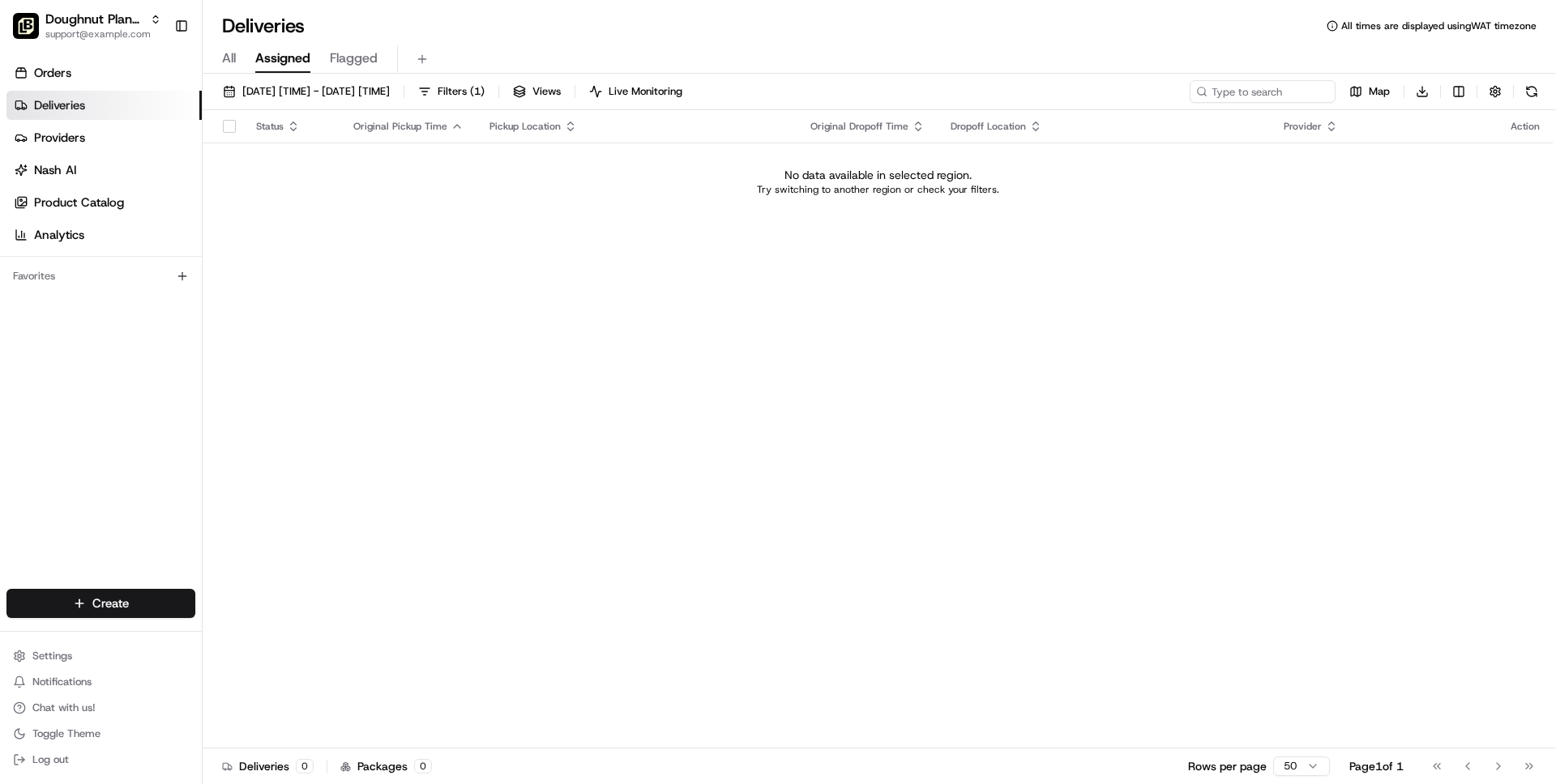 scroll, scrollTop: 0, scrollLeft: 0, axis: both 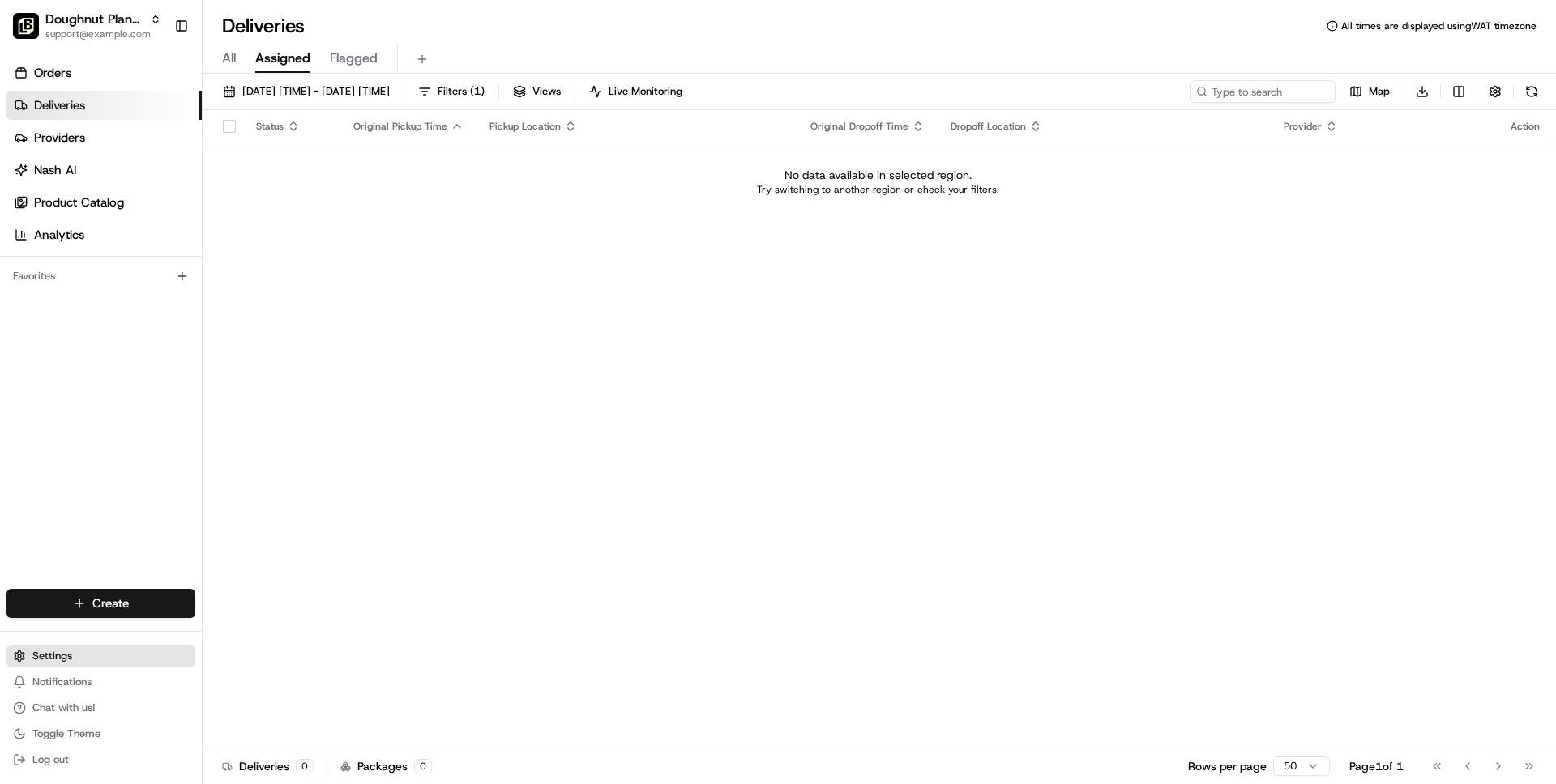 click on "Settings" at bounding box center (52, 656) 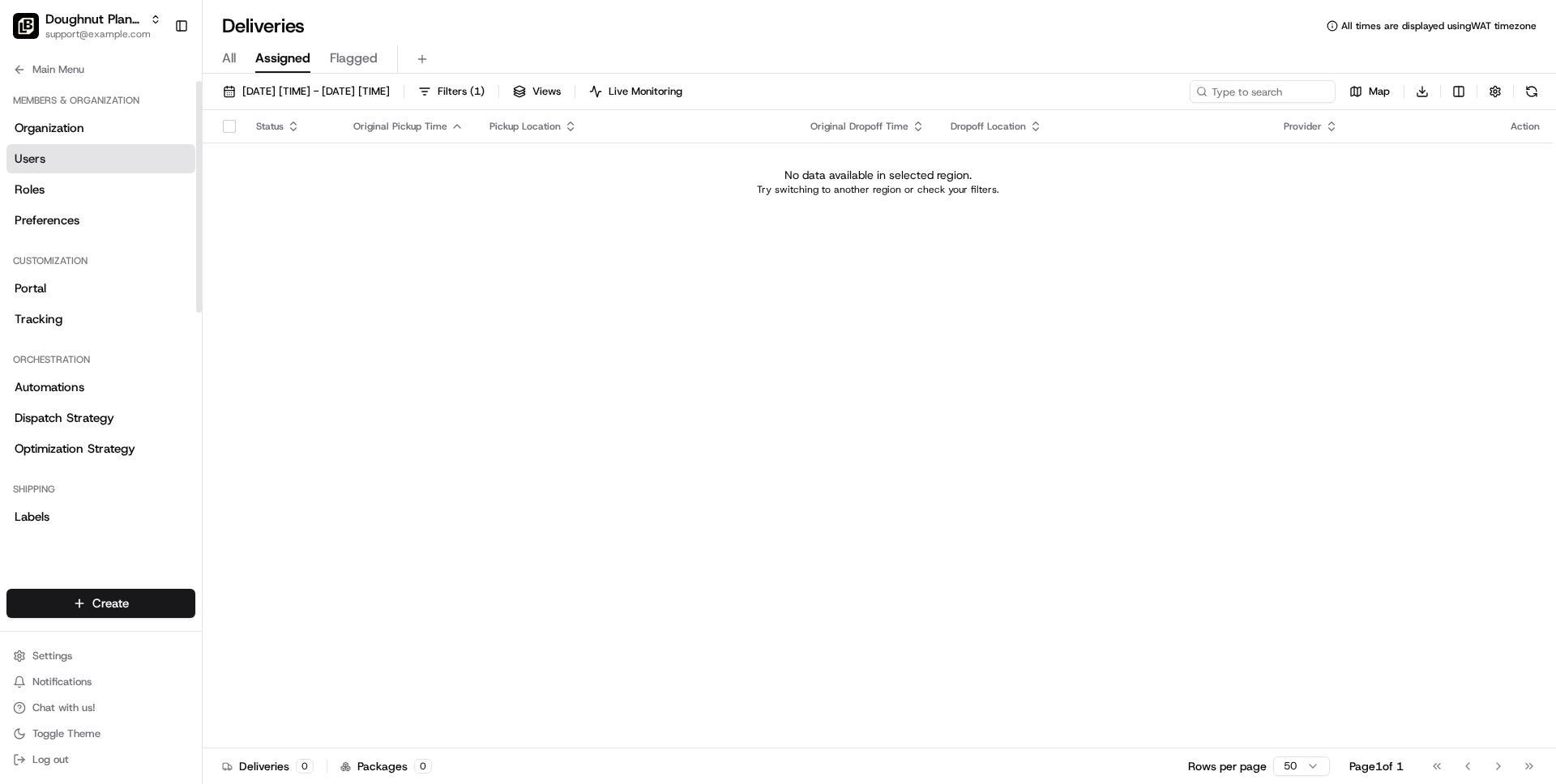 click on "Users" at bounding box center (100, 159) 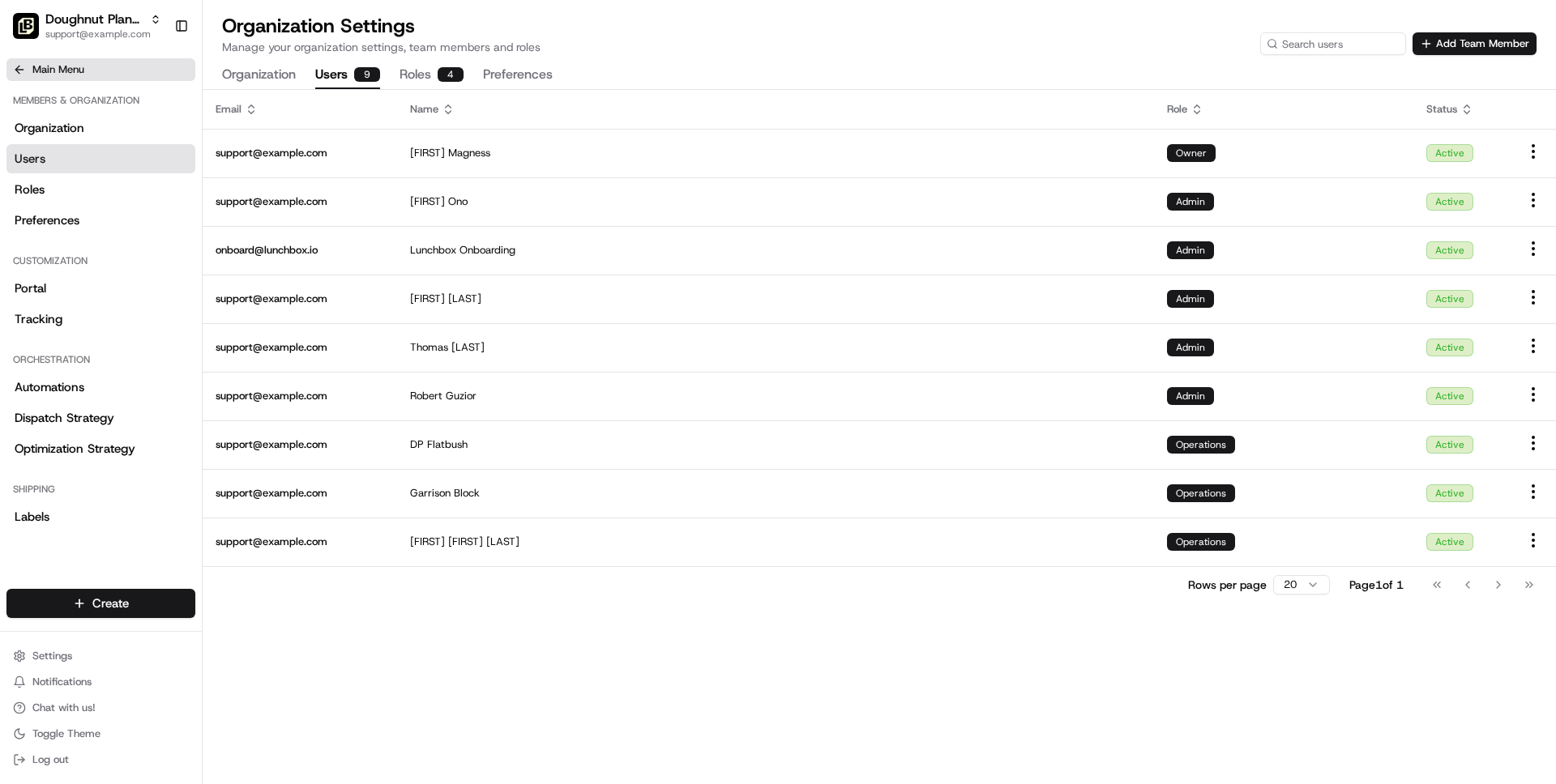 click on "Main Menu" at bounding box center (58, 70) 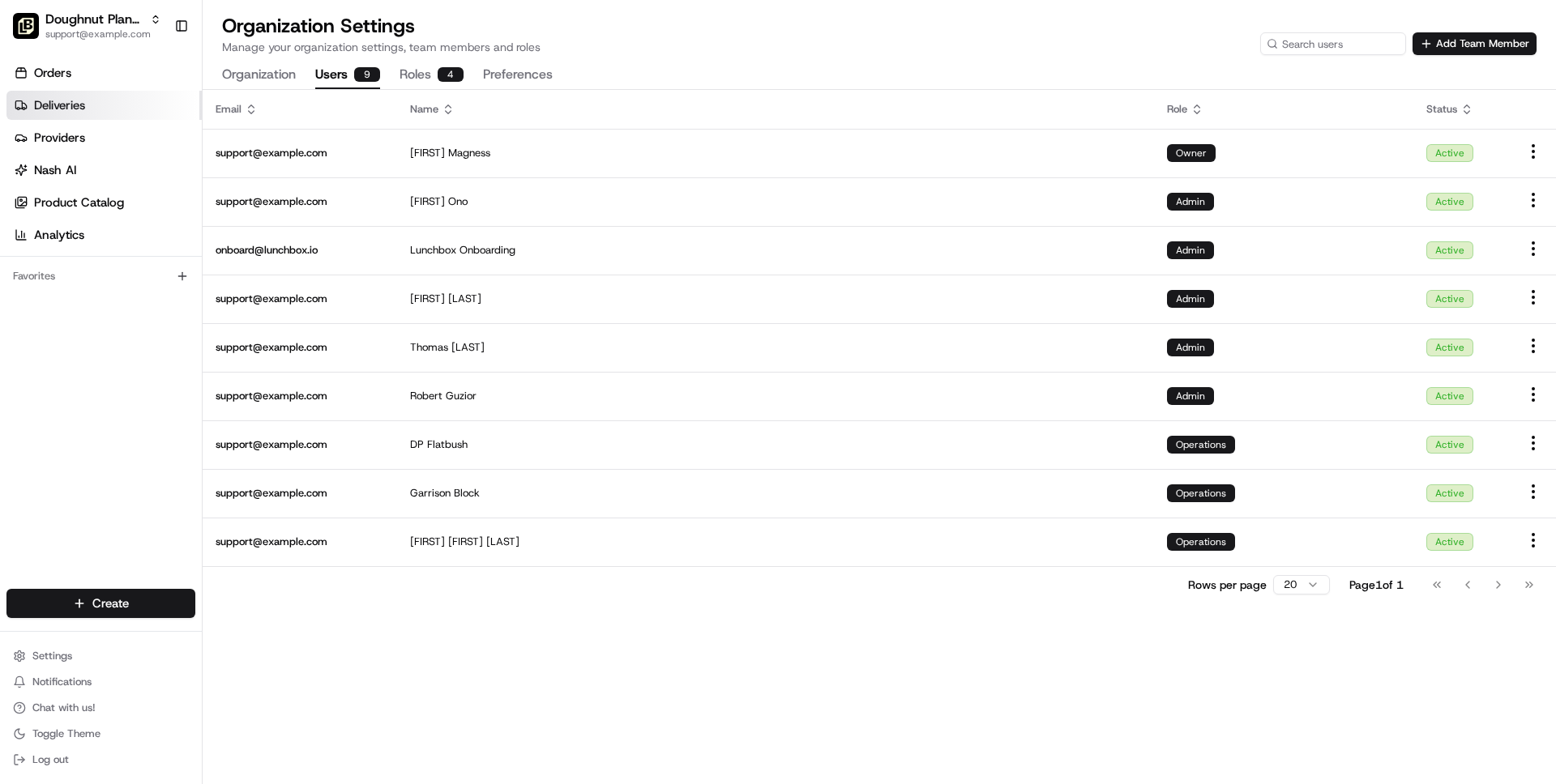 click on "Deliveries" at bounding box center (59, 105) 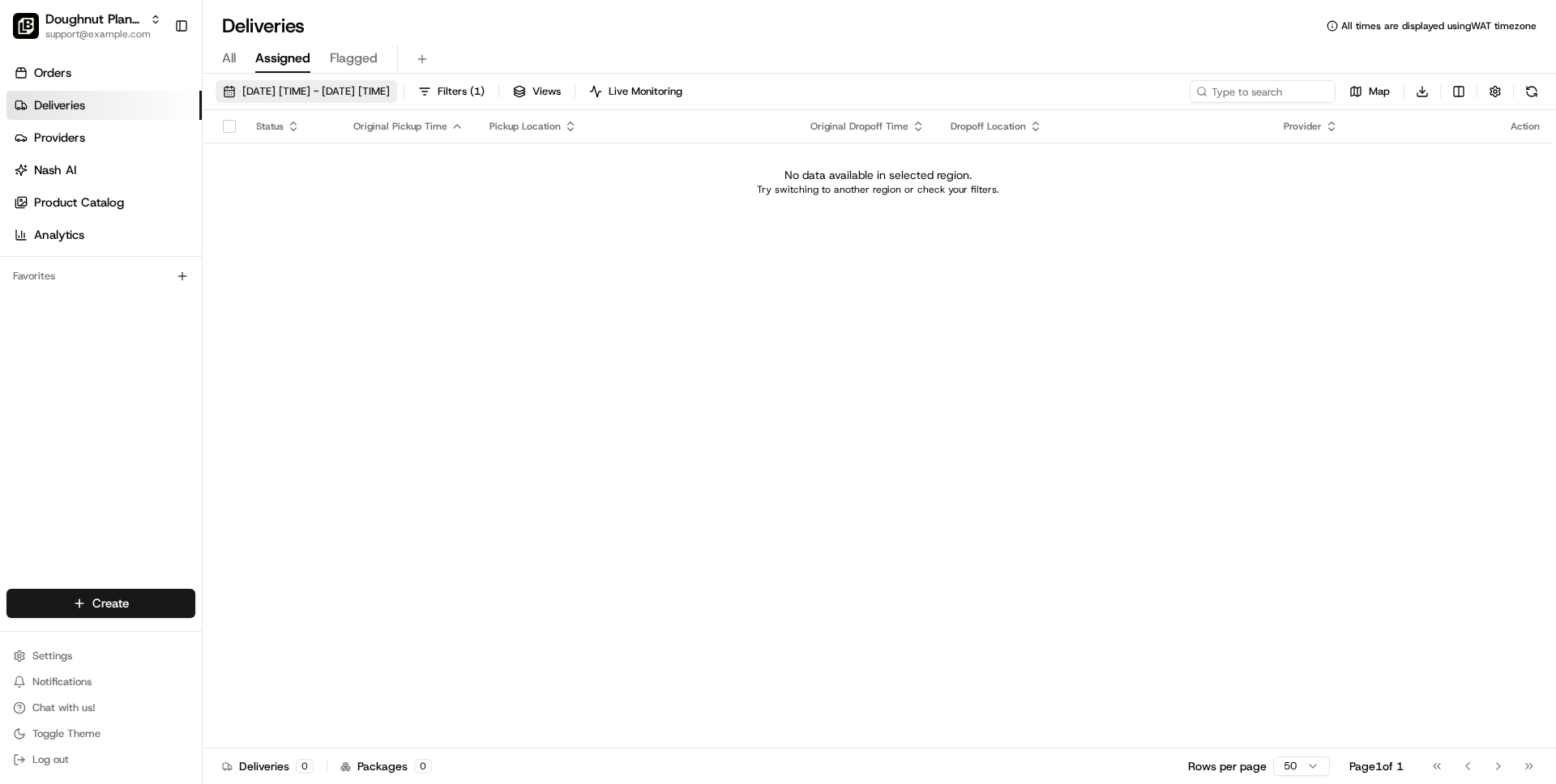 click on "05/08/2025 00:00 - 05/08/2025 23:59" at bounding box center [316, 92] 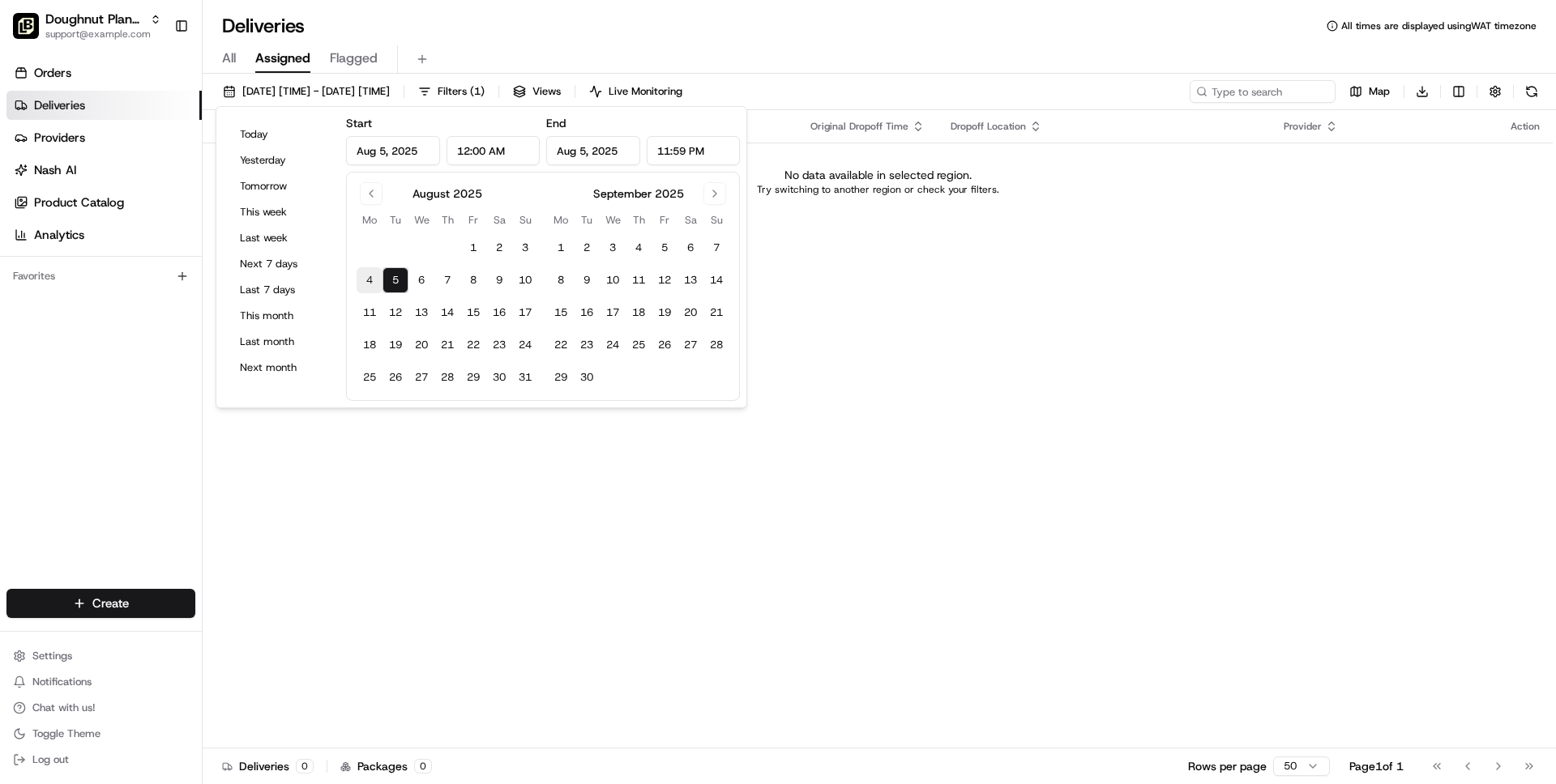 click on "4" at bounding box center (370, 280) 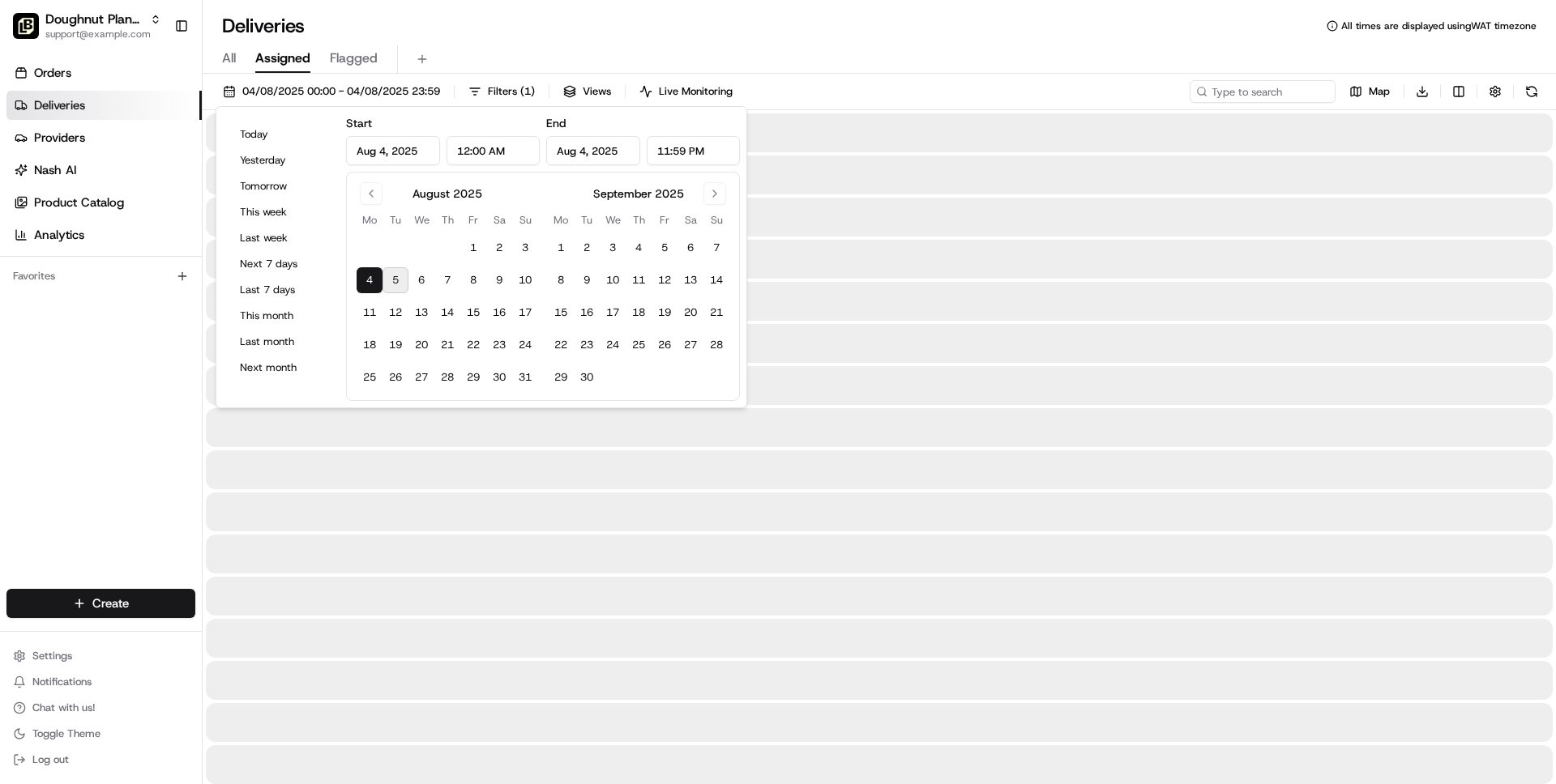 click on "Deliveries All times are displayed using  WAT   timezone" at bounding box center (879, 26) 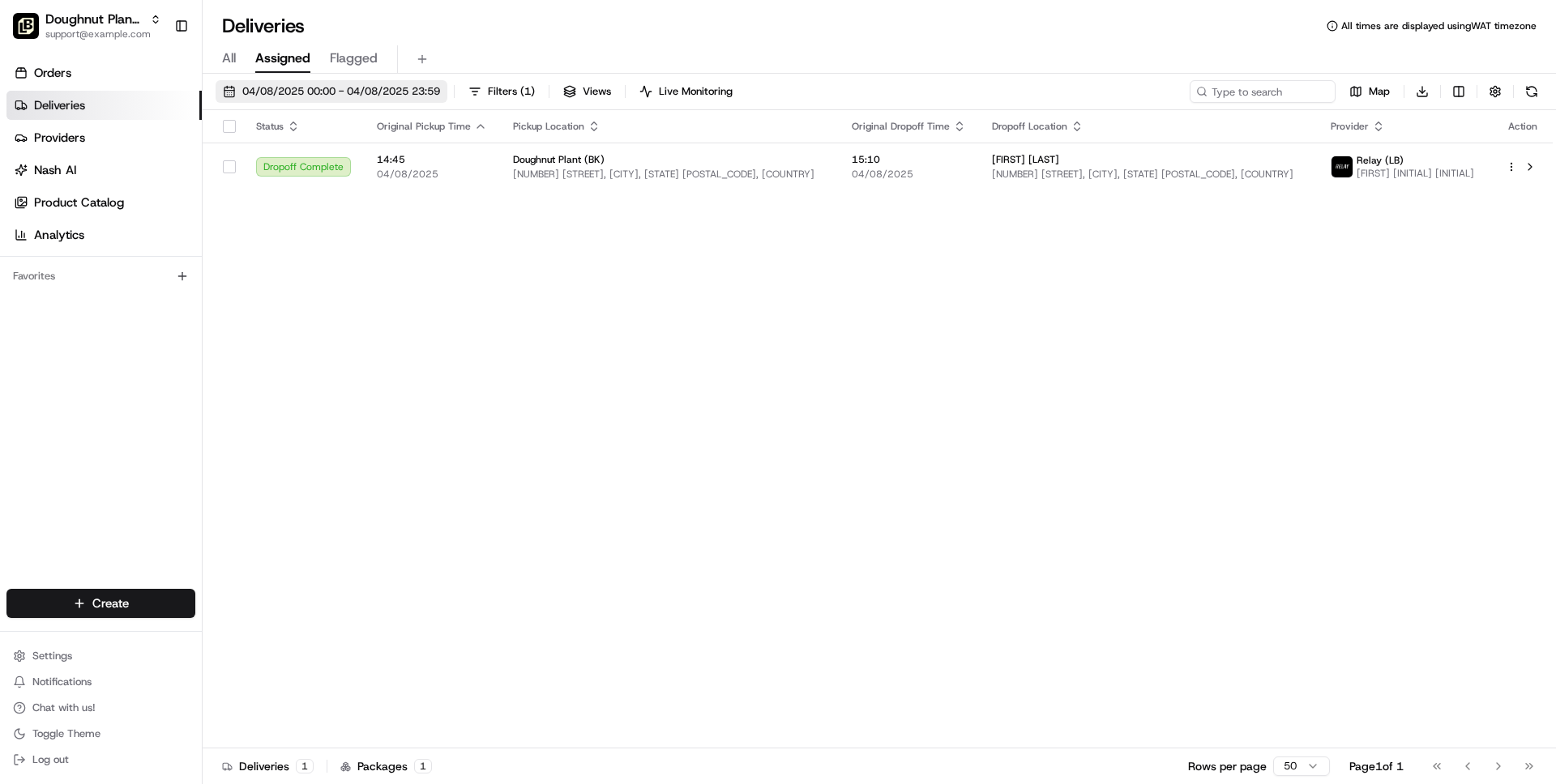 click on "04/08/2025 00:00 - 04/08/2025 23:59" at bounding box center [331, 92] 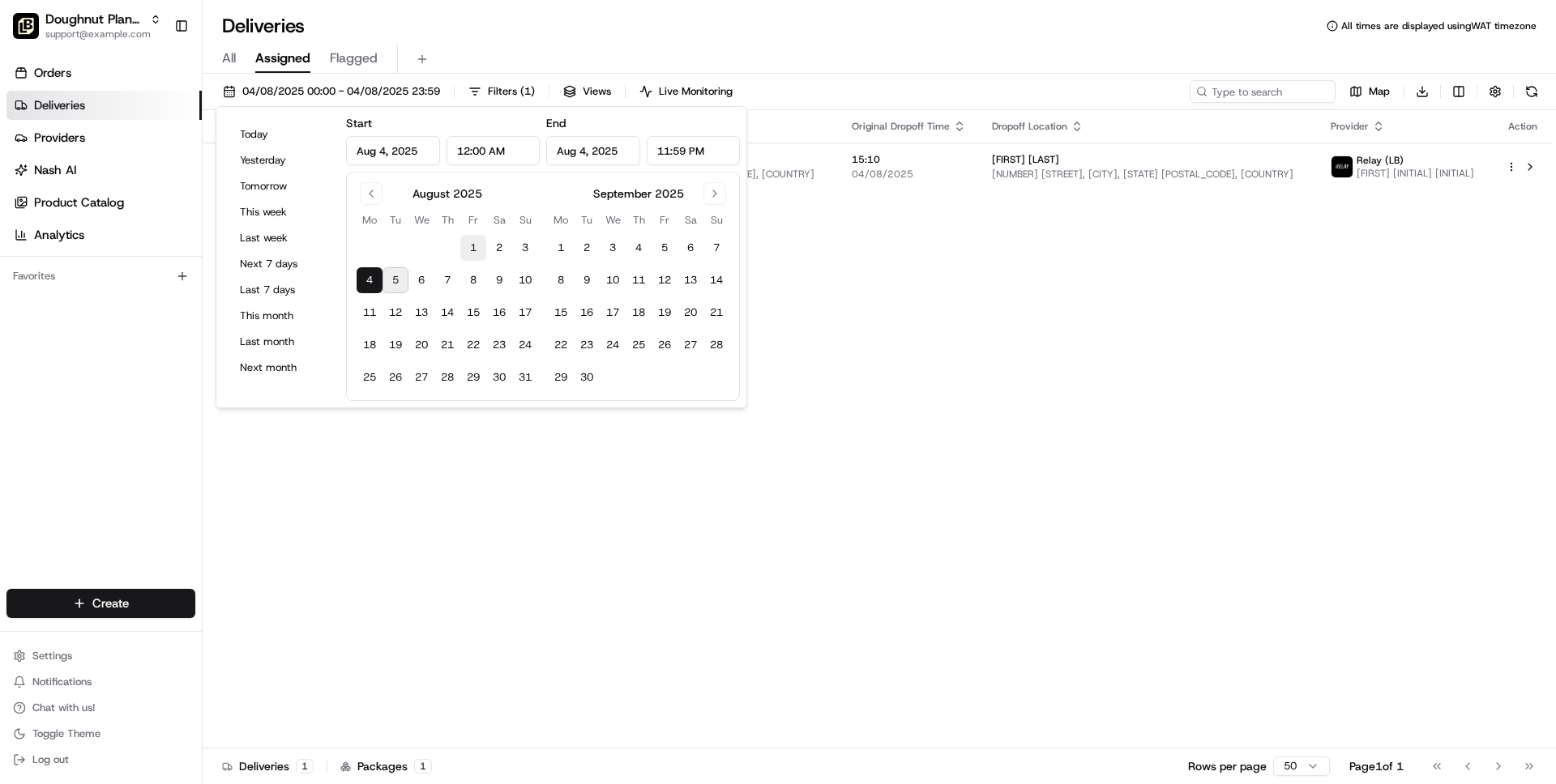 click on "1" at bounding box center (473, 248) 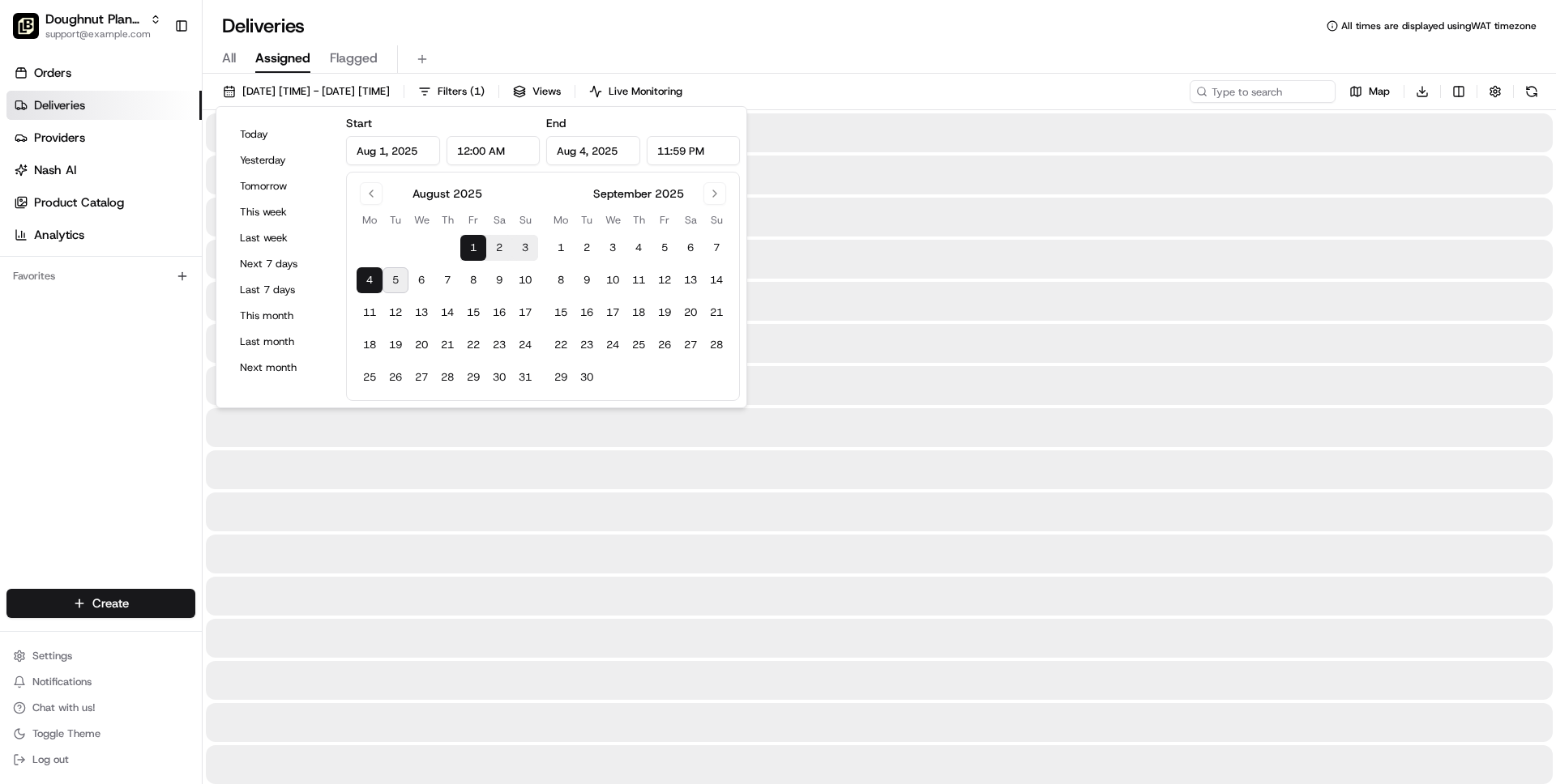 click on "Deliveries All times are displayed using  WAT   timezone" at bounding box center [879, 26] 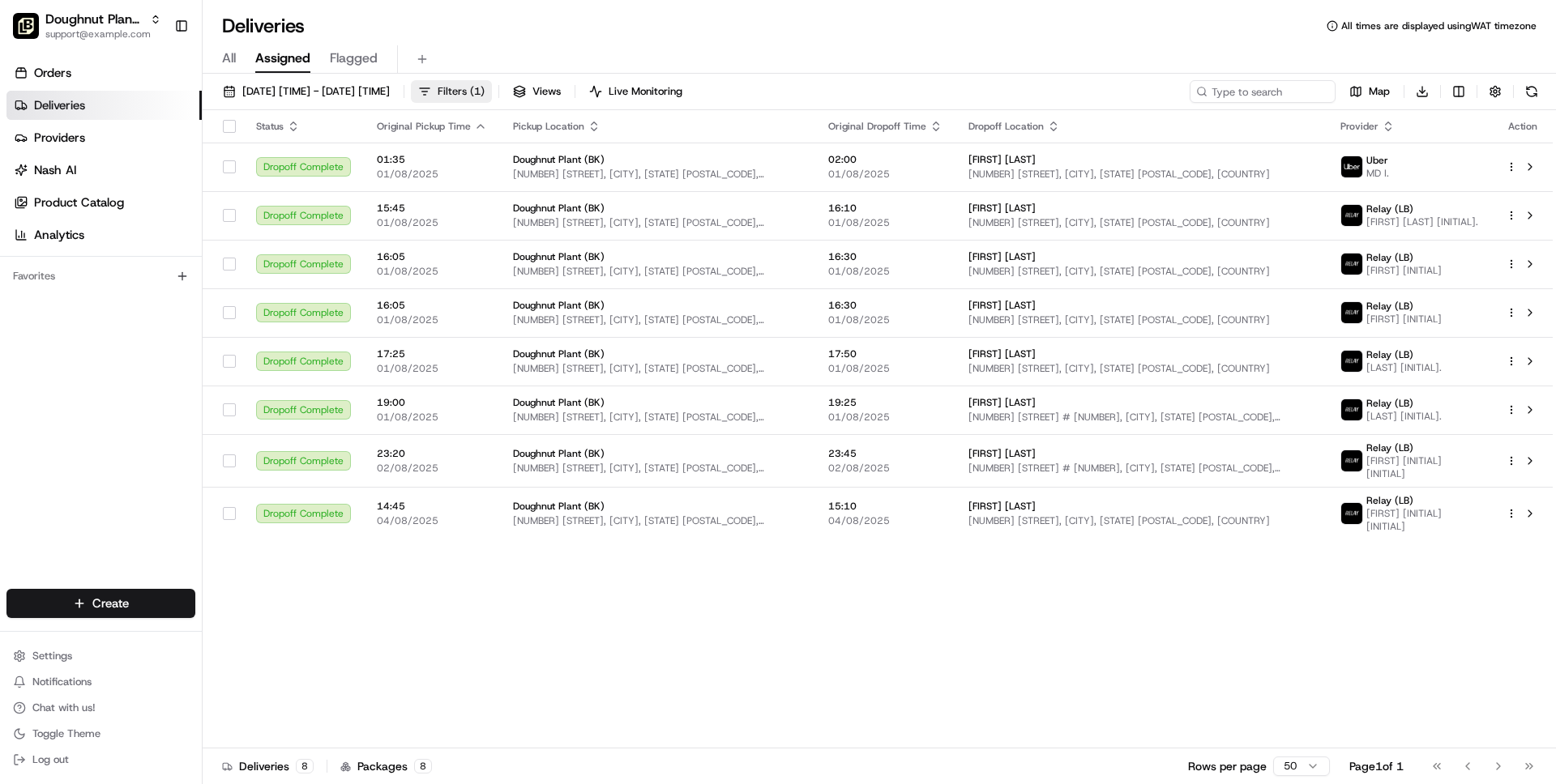 click on "Filters ( 1 )" at bounding box center (451, 92) 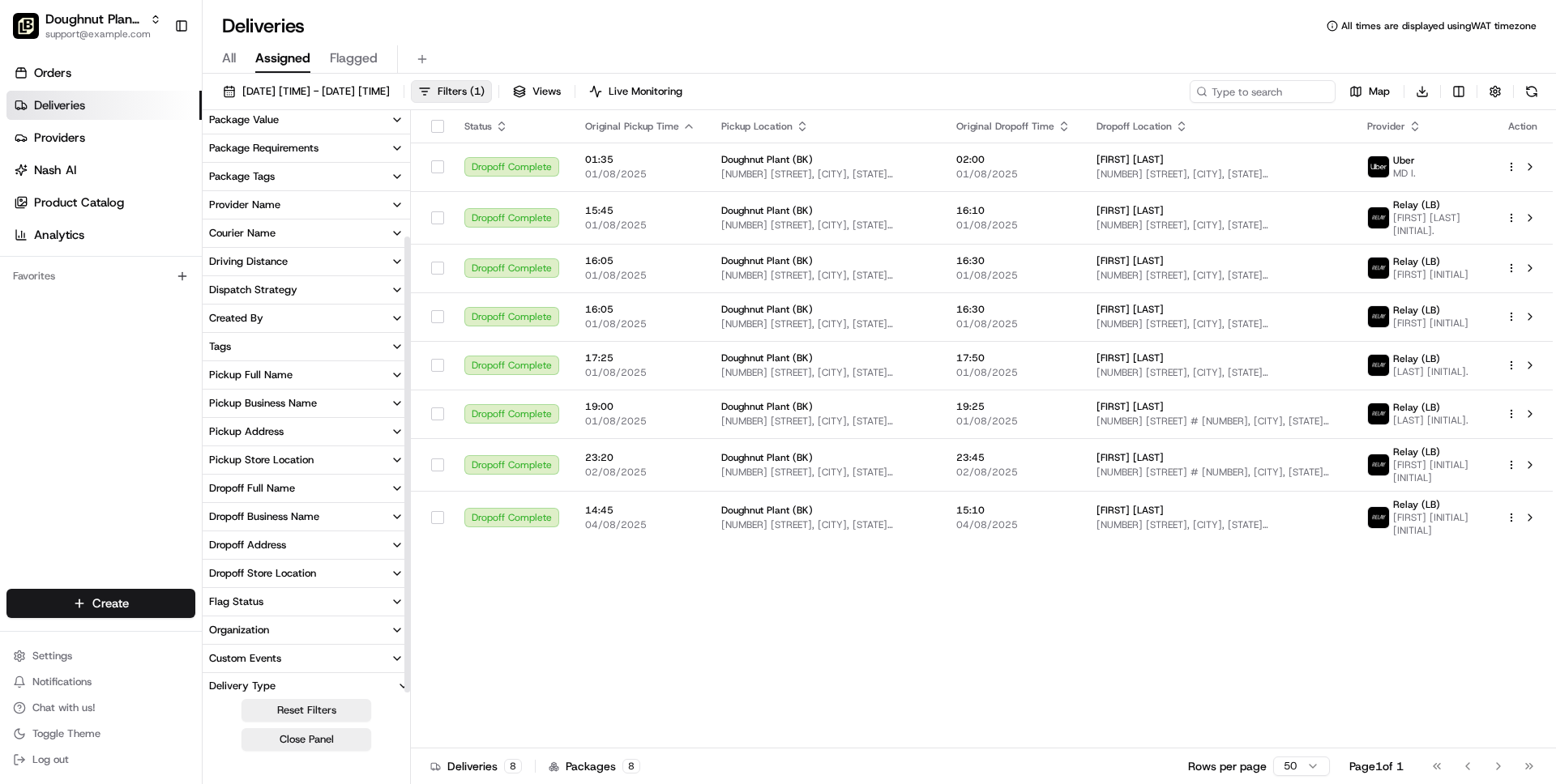 scroll, scrollTop: 156, scrollLeft: 0, axis: vertical 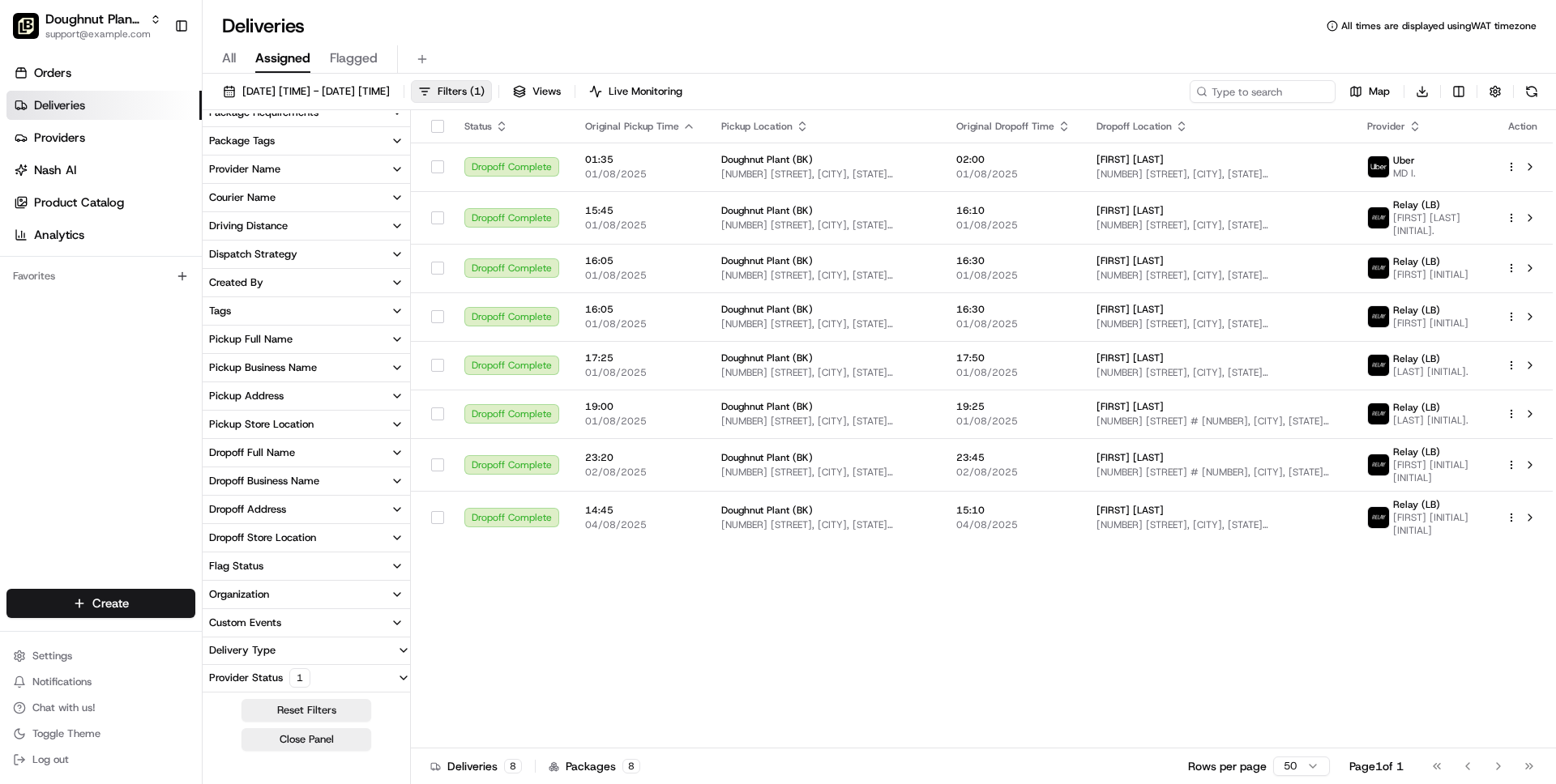 click on "Provider Status 1" at bounding box center (306, 678) 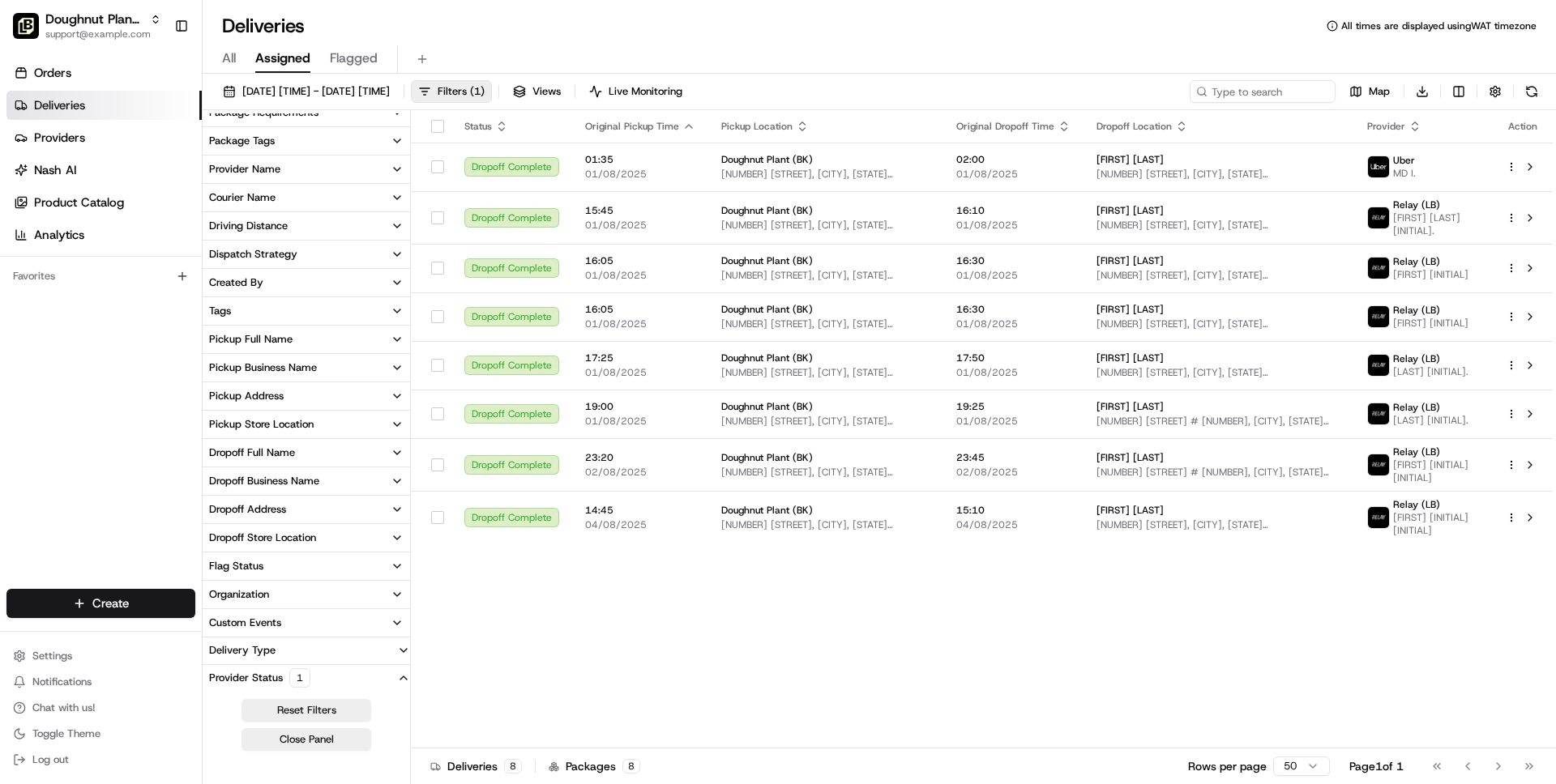 scroll, scrollTop: 185, scrollLeft: 0, axis: vertical 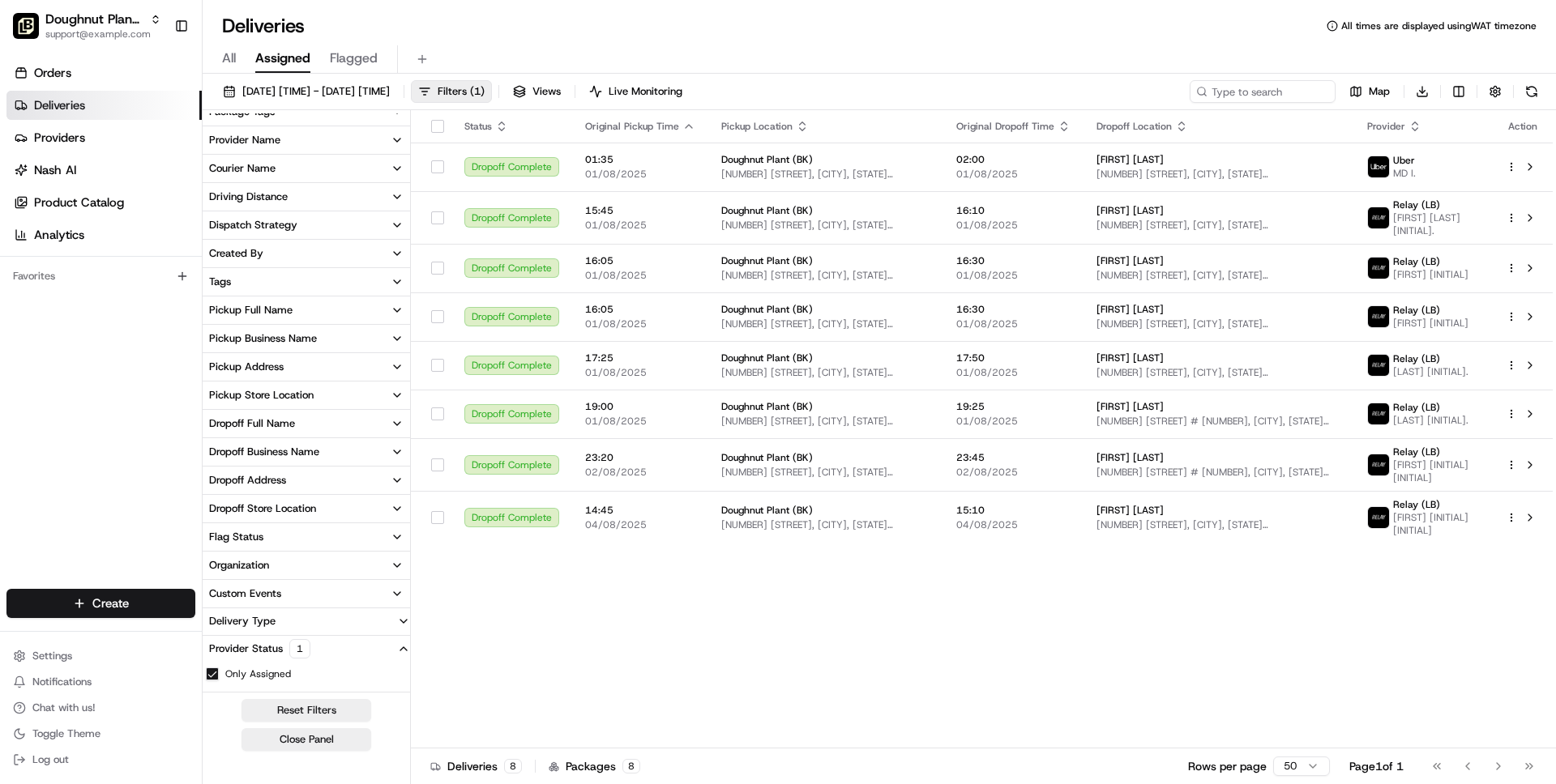 click on "Only Assigned" at bounding box center [258, 674] 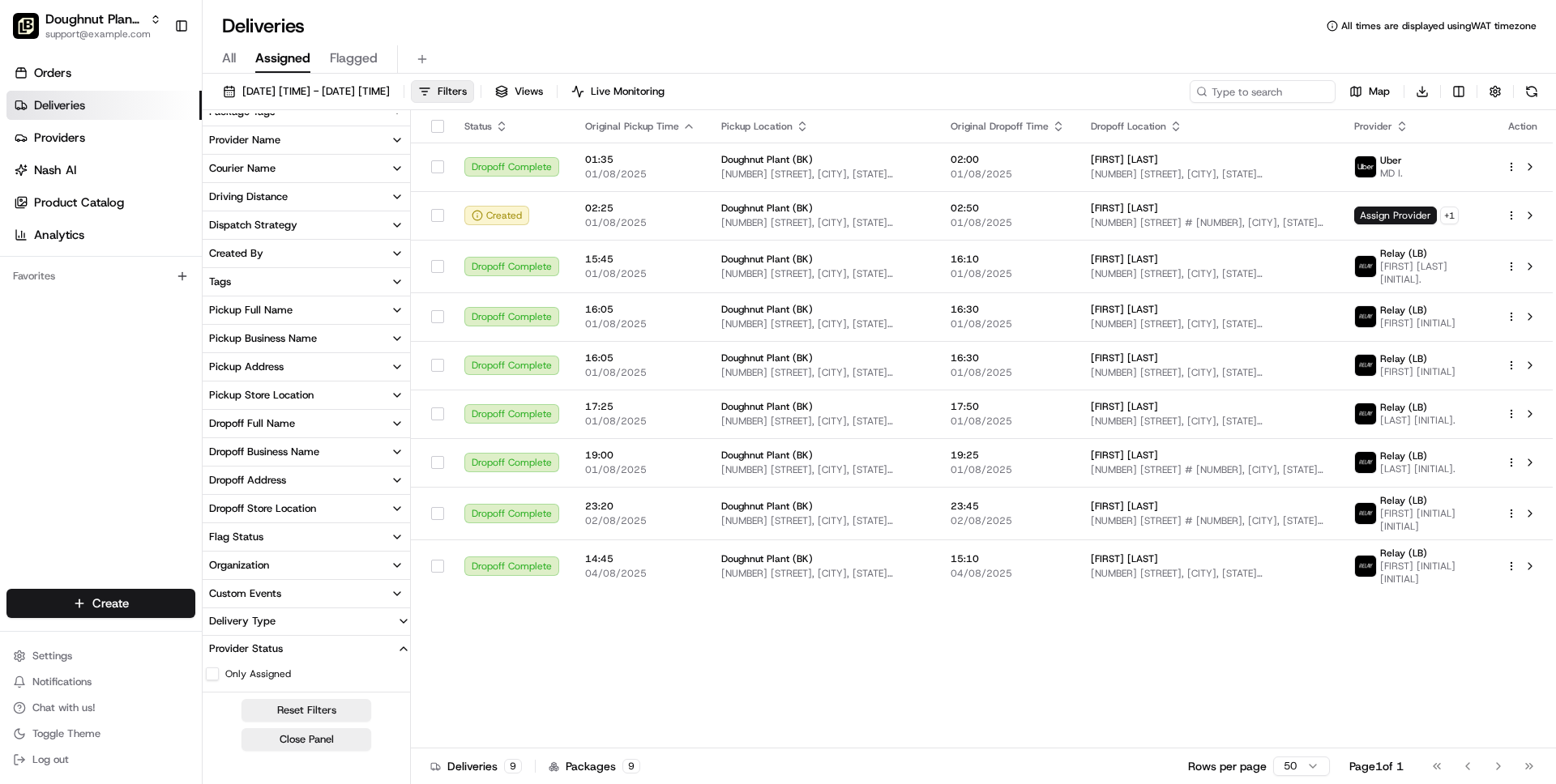 click on "All Assigned Flagged" at bounding box center (879, 59) 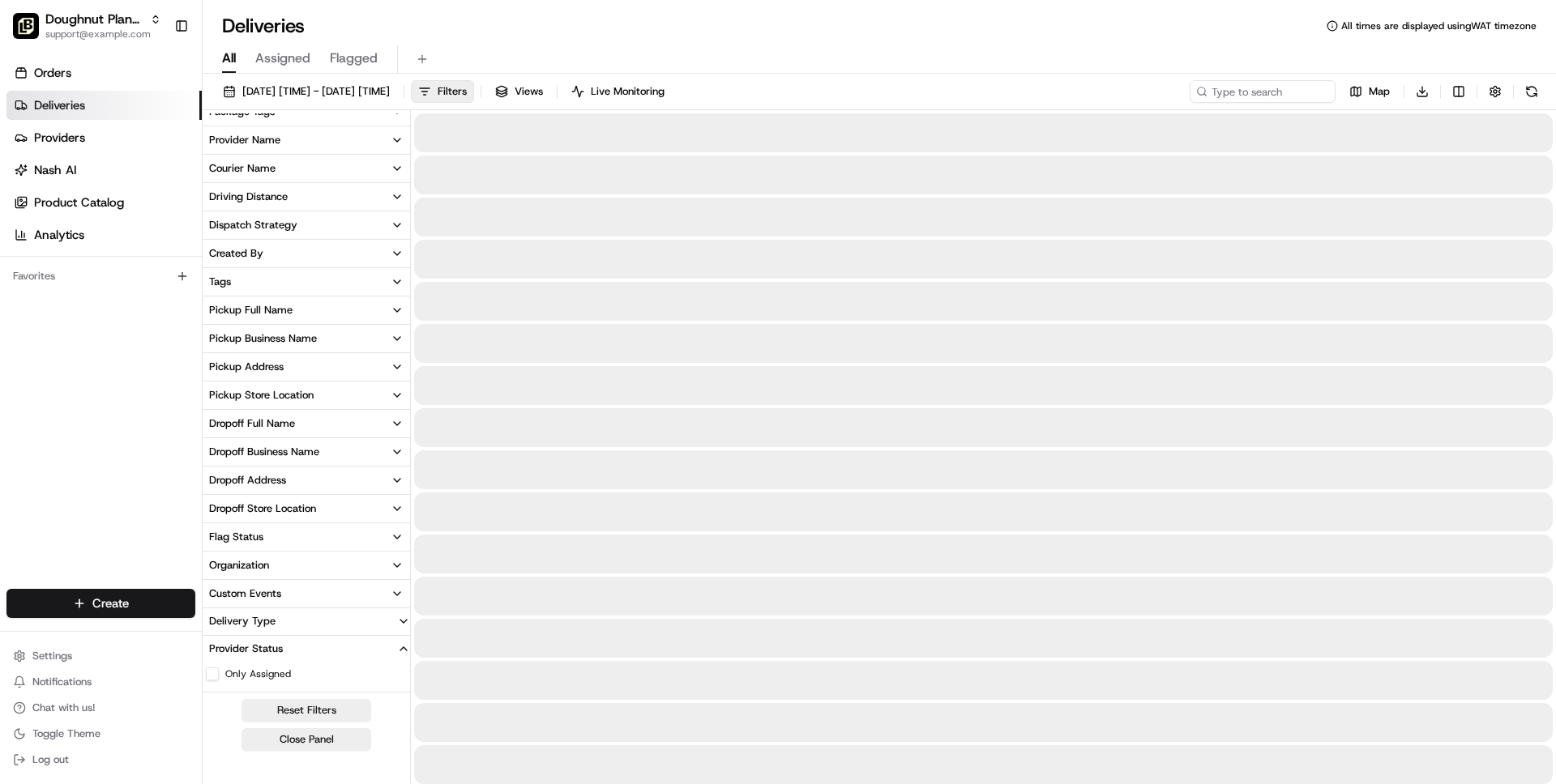click on "All" at bounding box center (229, 58) 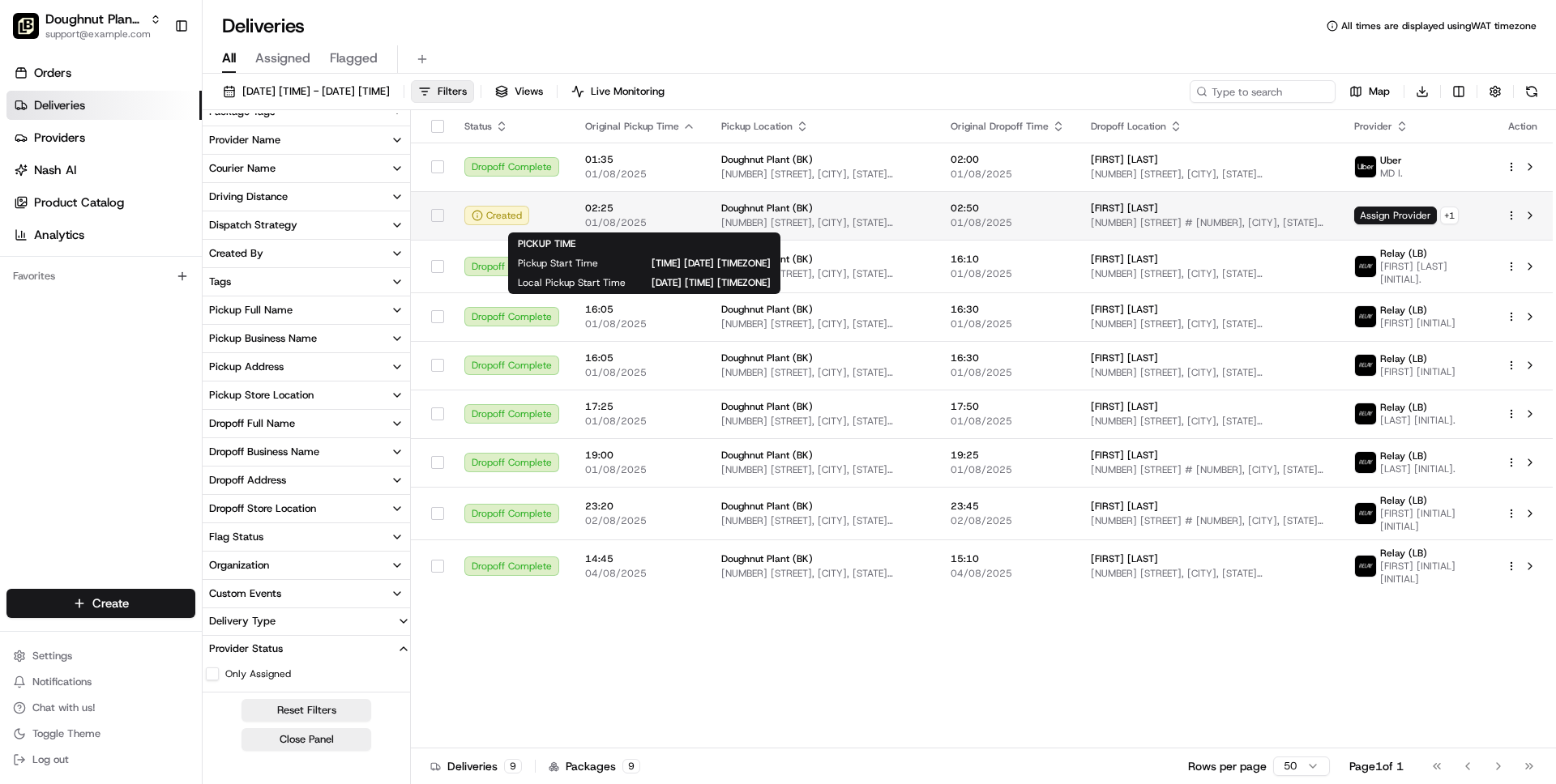 click on "02:25" at bounding box center [640, 208] 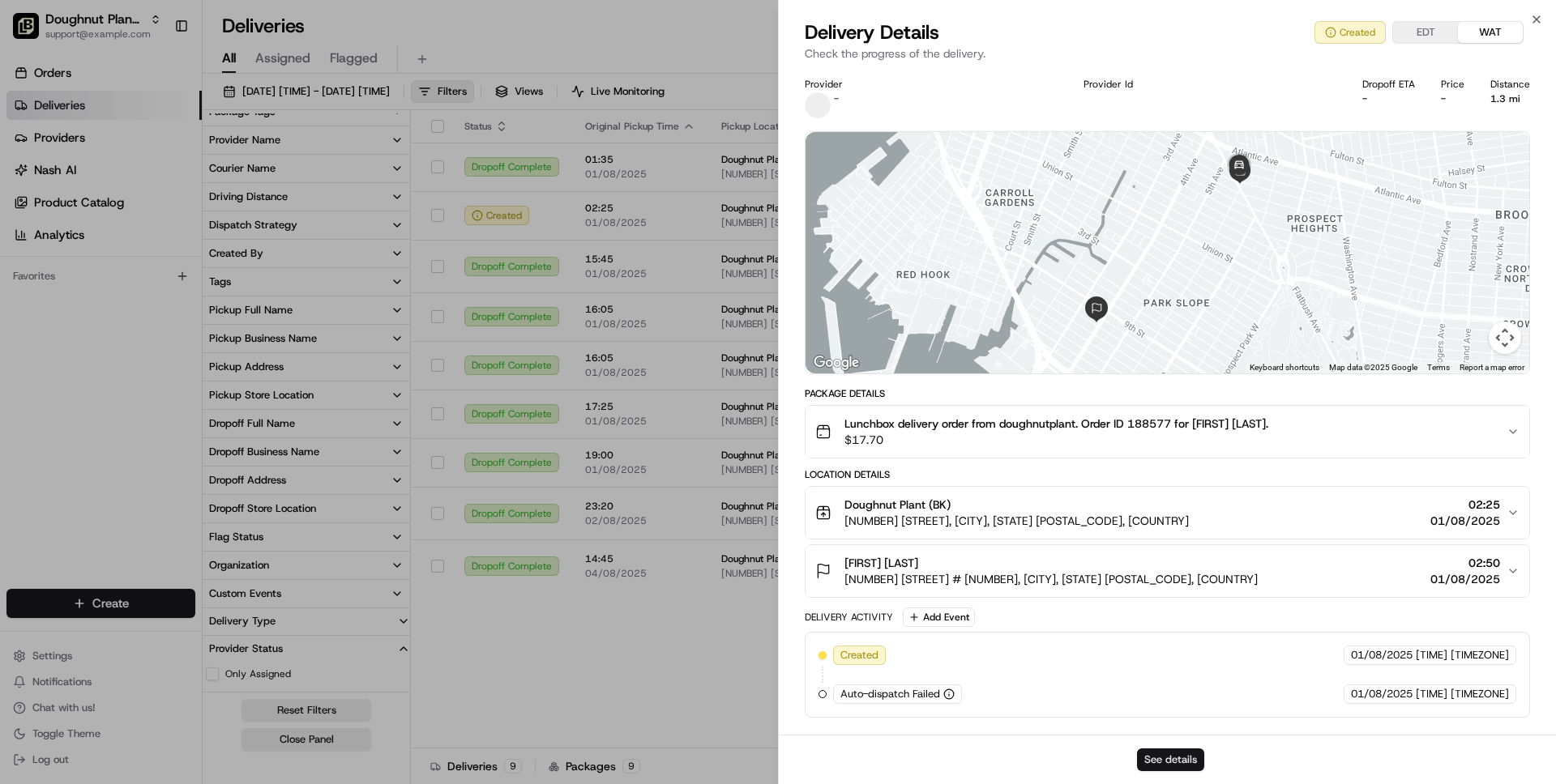 click on "See details" at bounding box center [1170, 760] 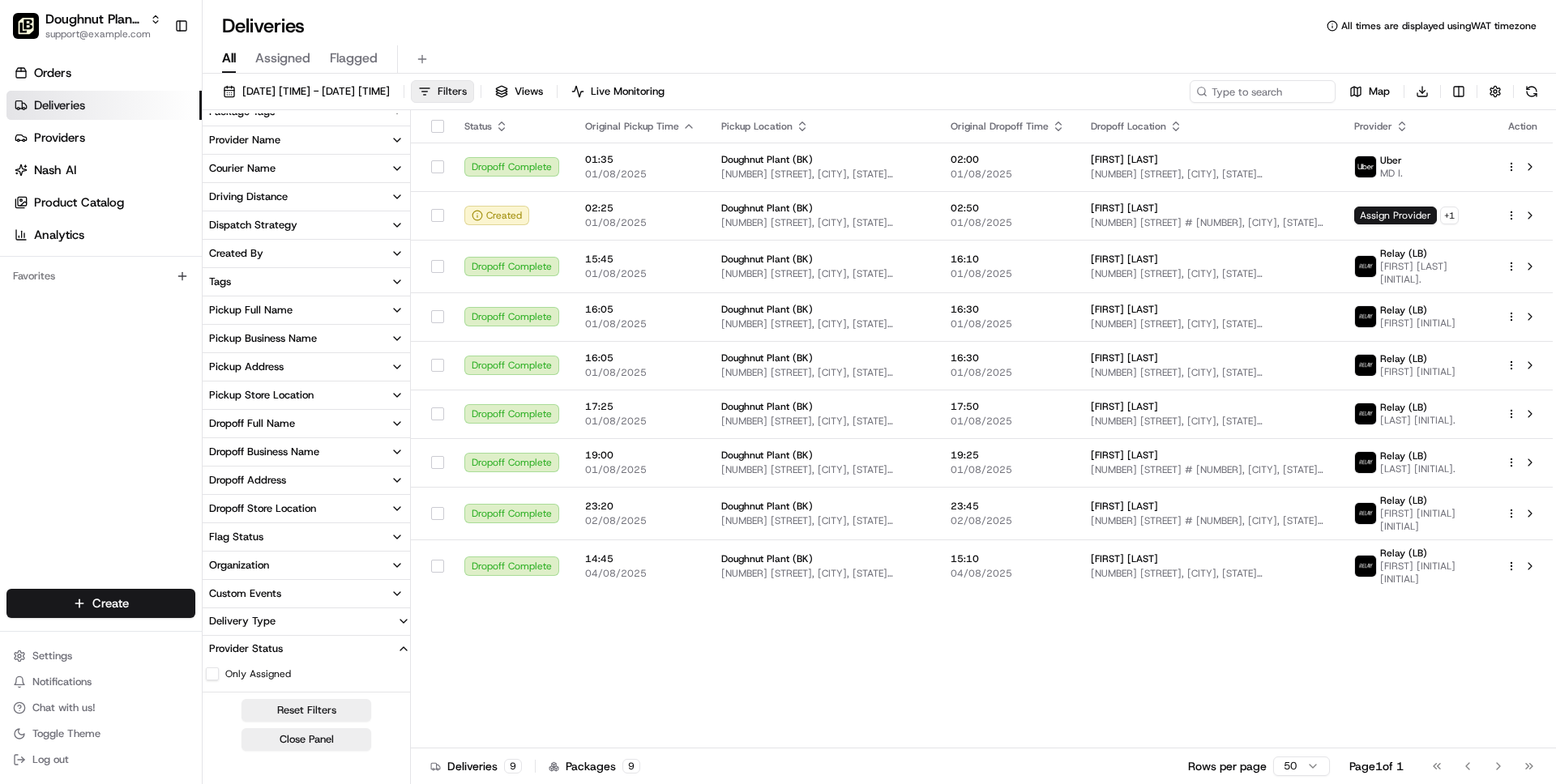 click on "Filters" at bounding box center [442, 92] 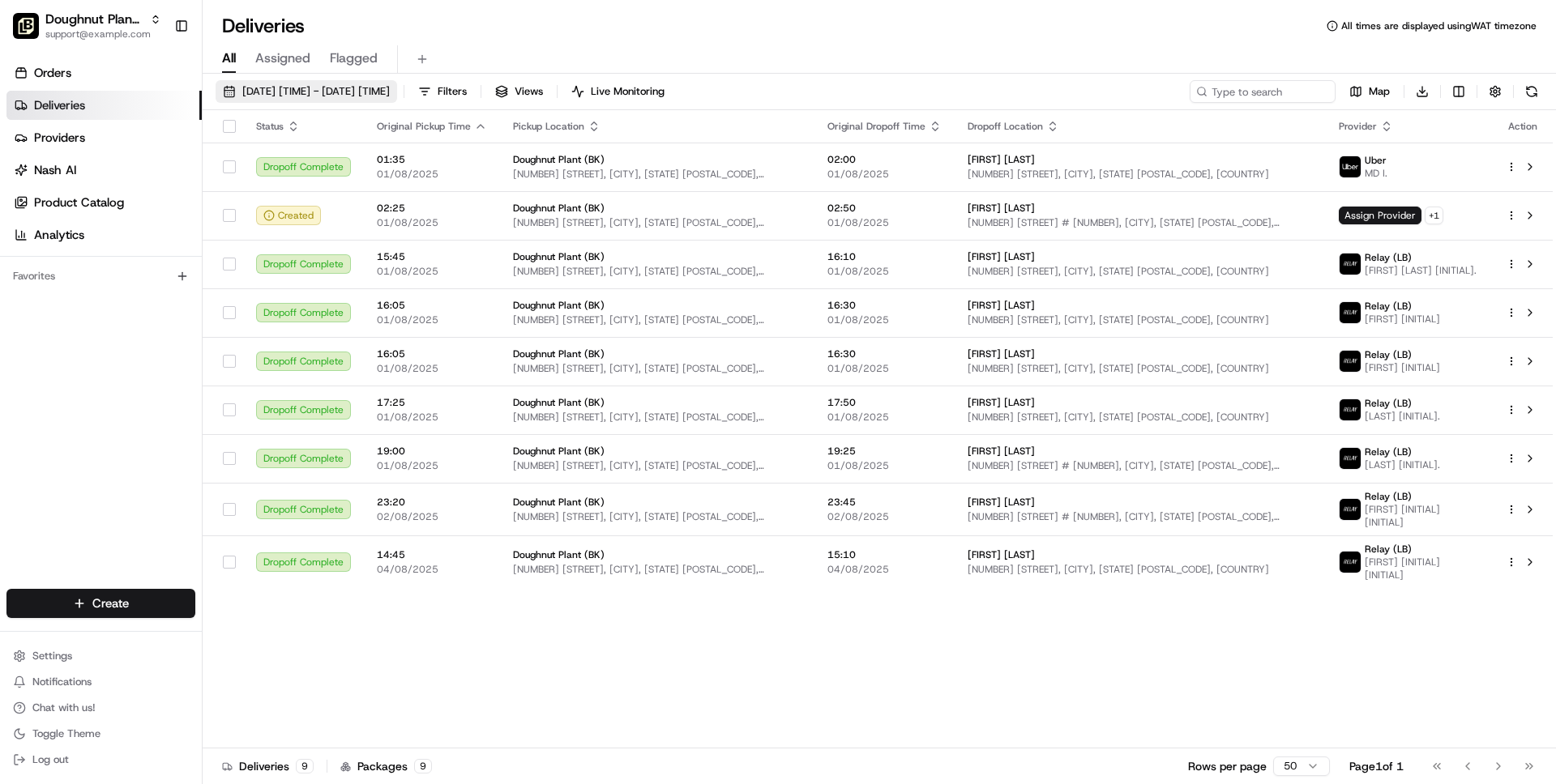 click on "01/08/2025 00:00 - 04/08/2025 23:59" at bounding box center [316, 92] 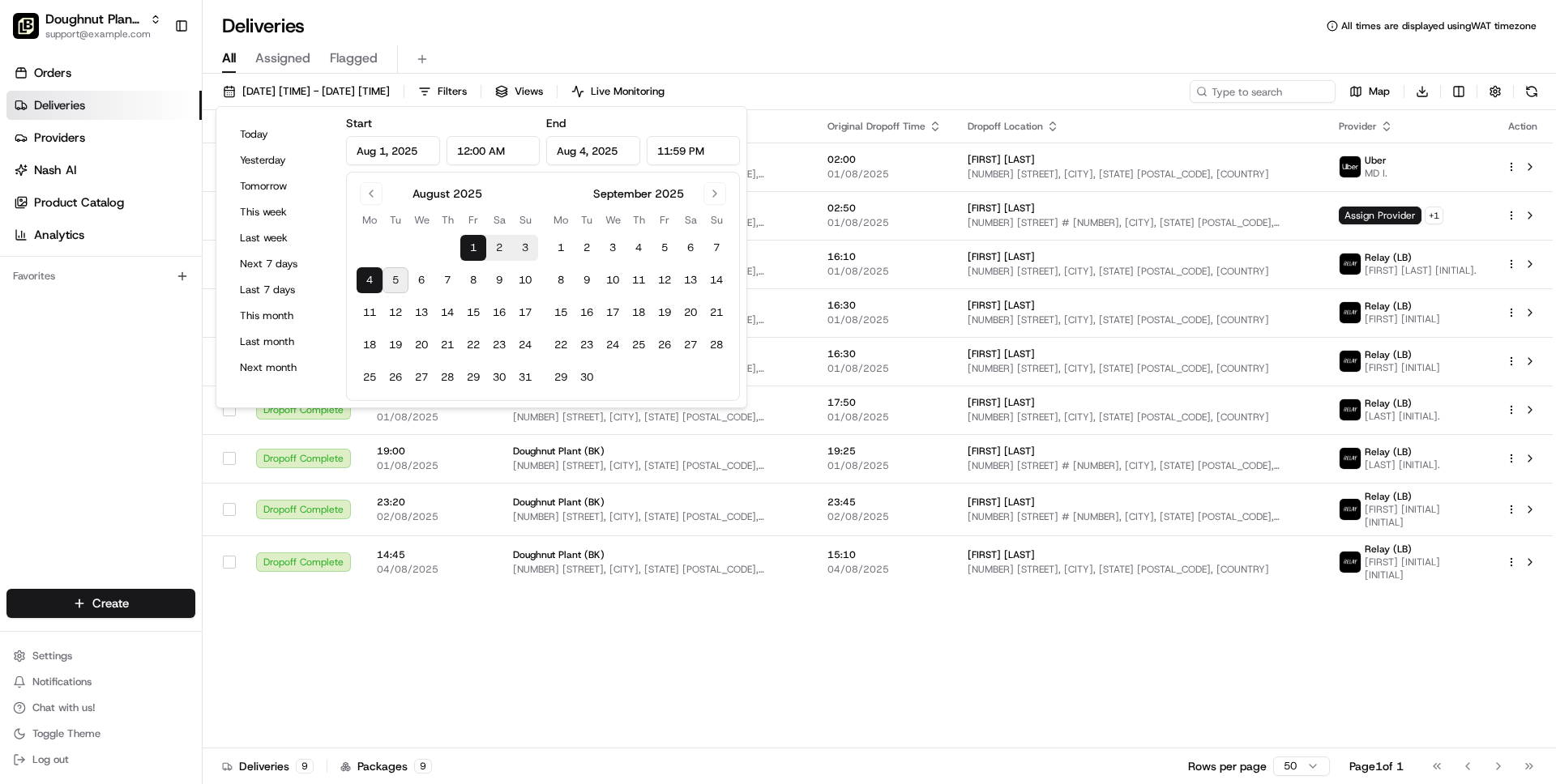 click on "Today Yesterday Tomorrow This week Last week Next 7 days Last 7 days This month Last month Next month" at bounding box center [281, 257] 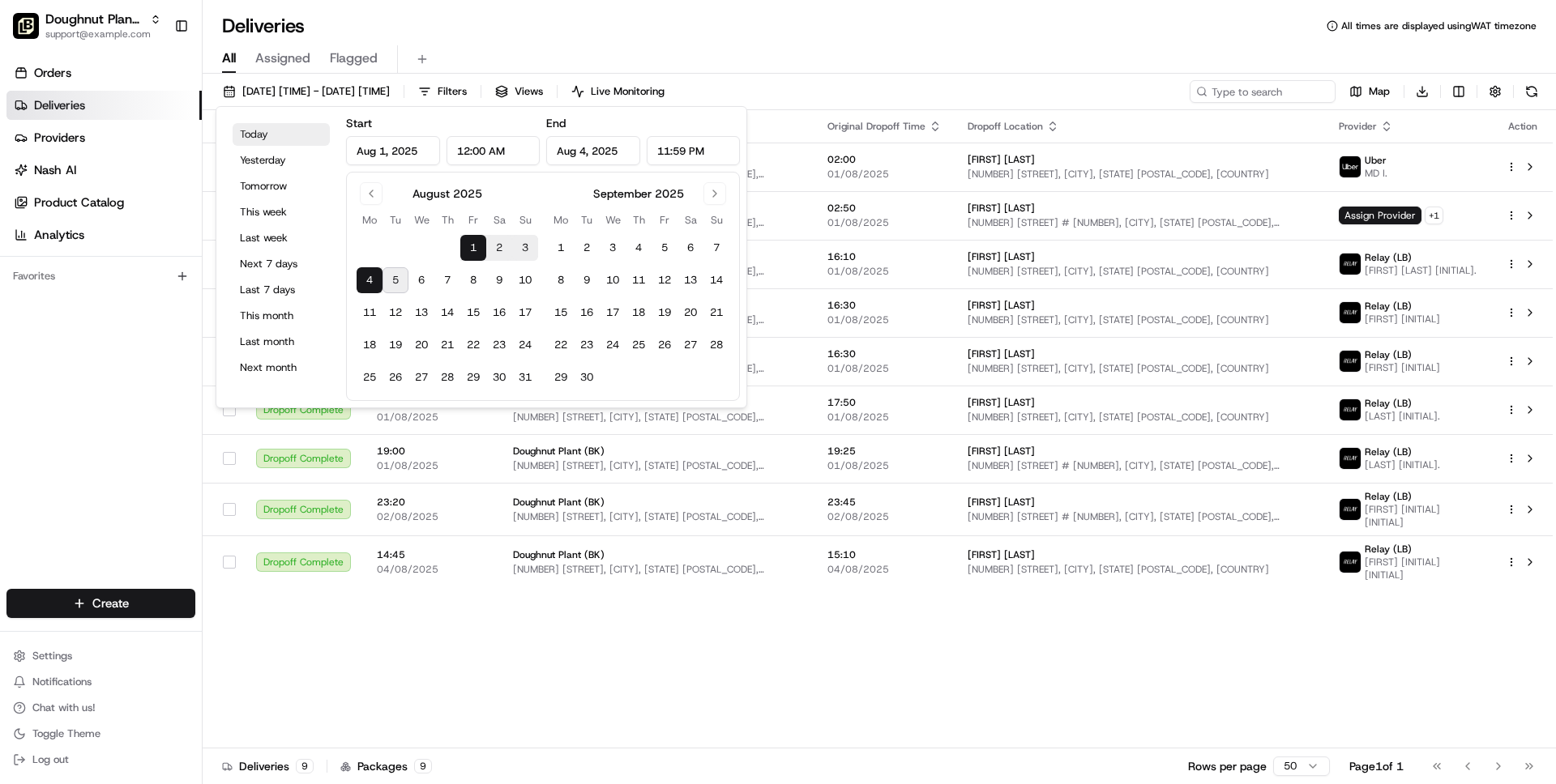 click on "Today" at bounding box center [281, 134] 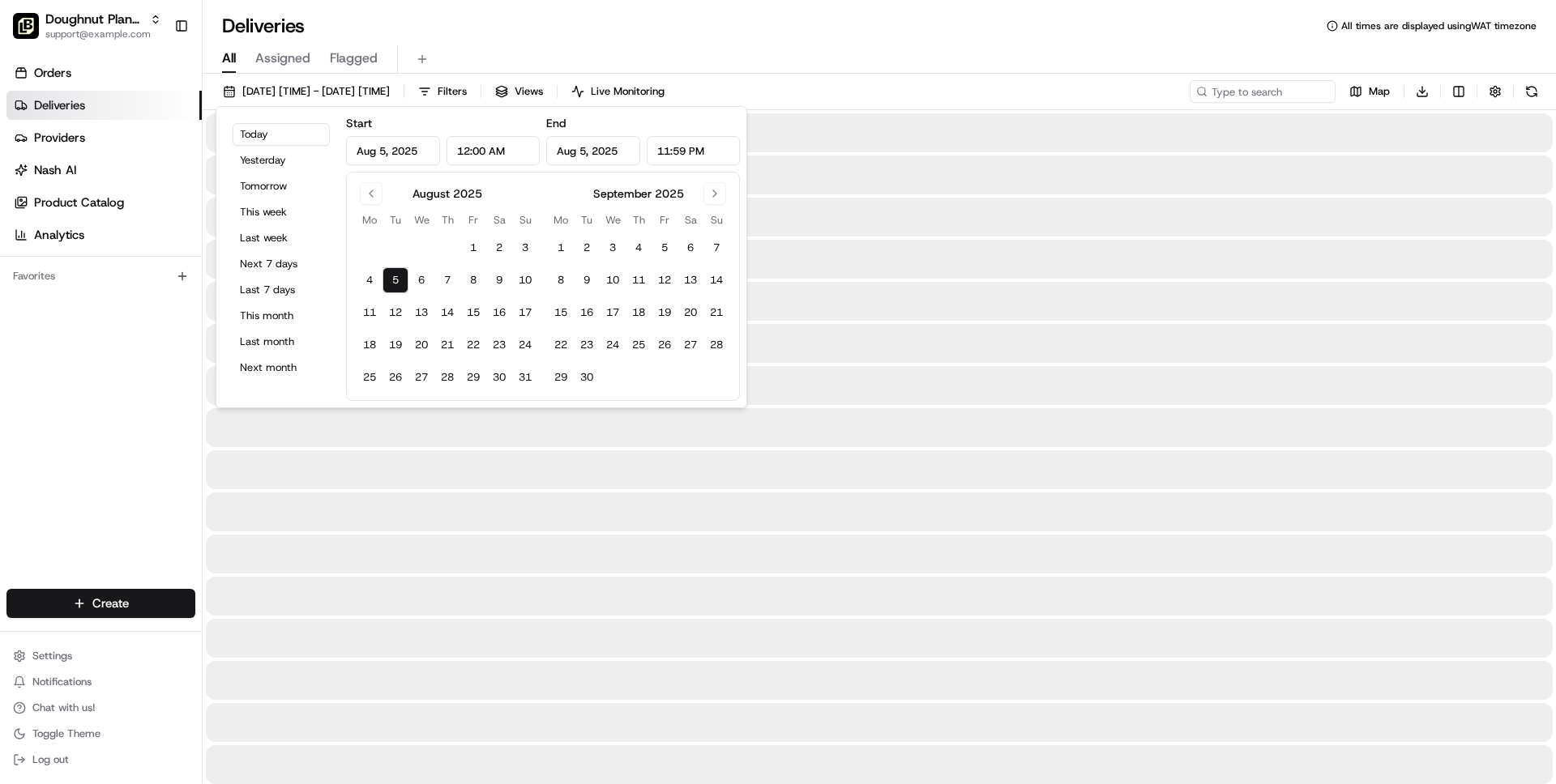 click on "Assigned" at bounding box center [283, 58] 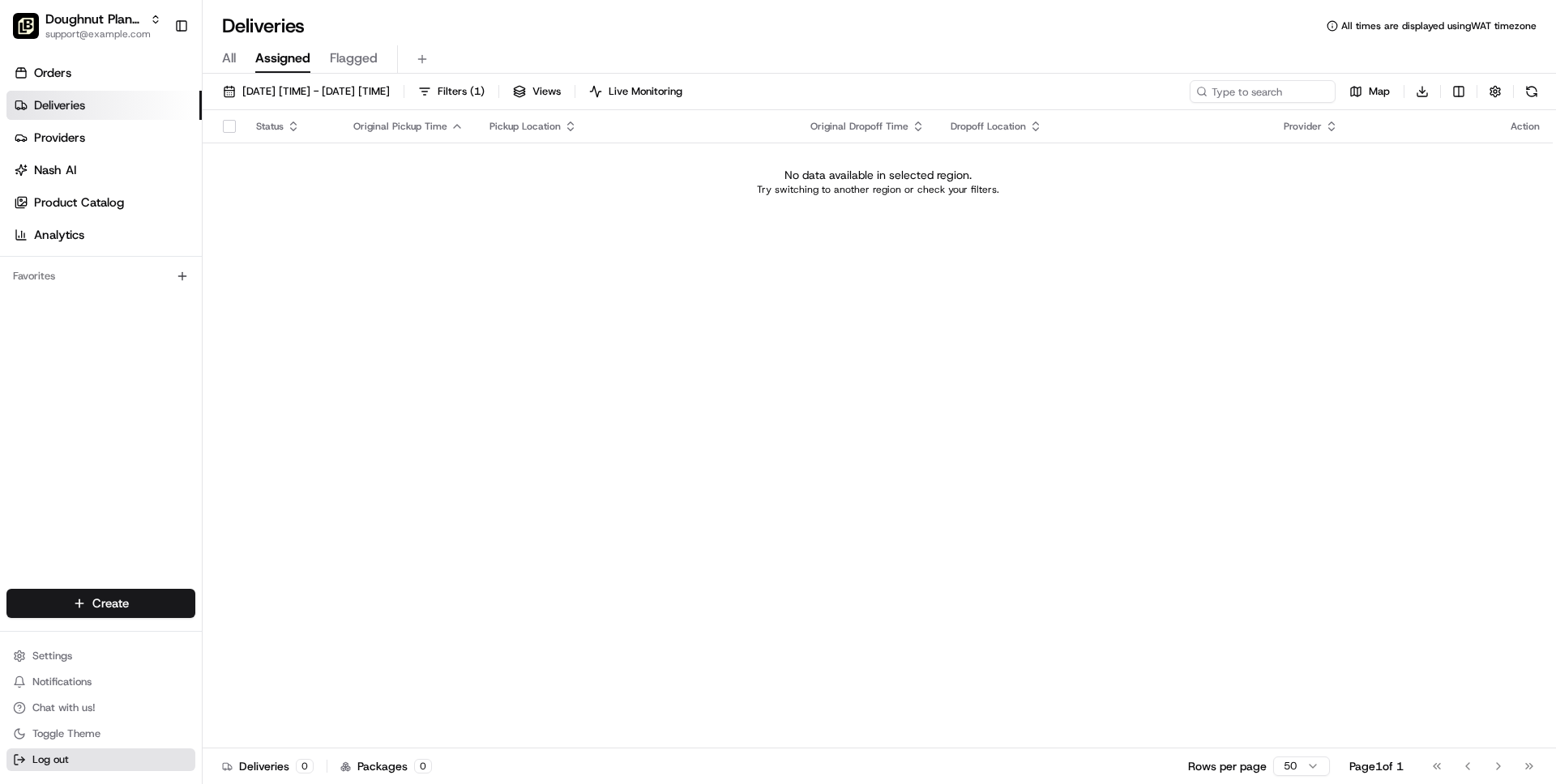 click 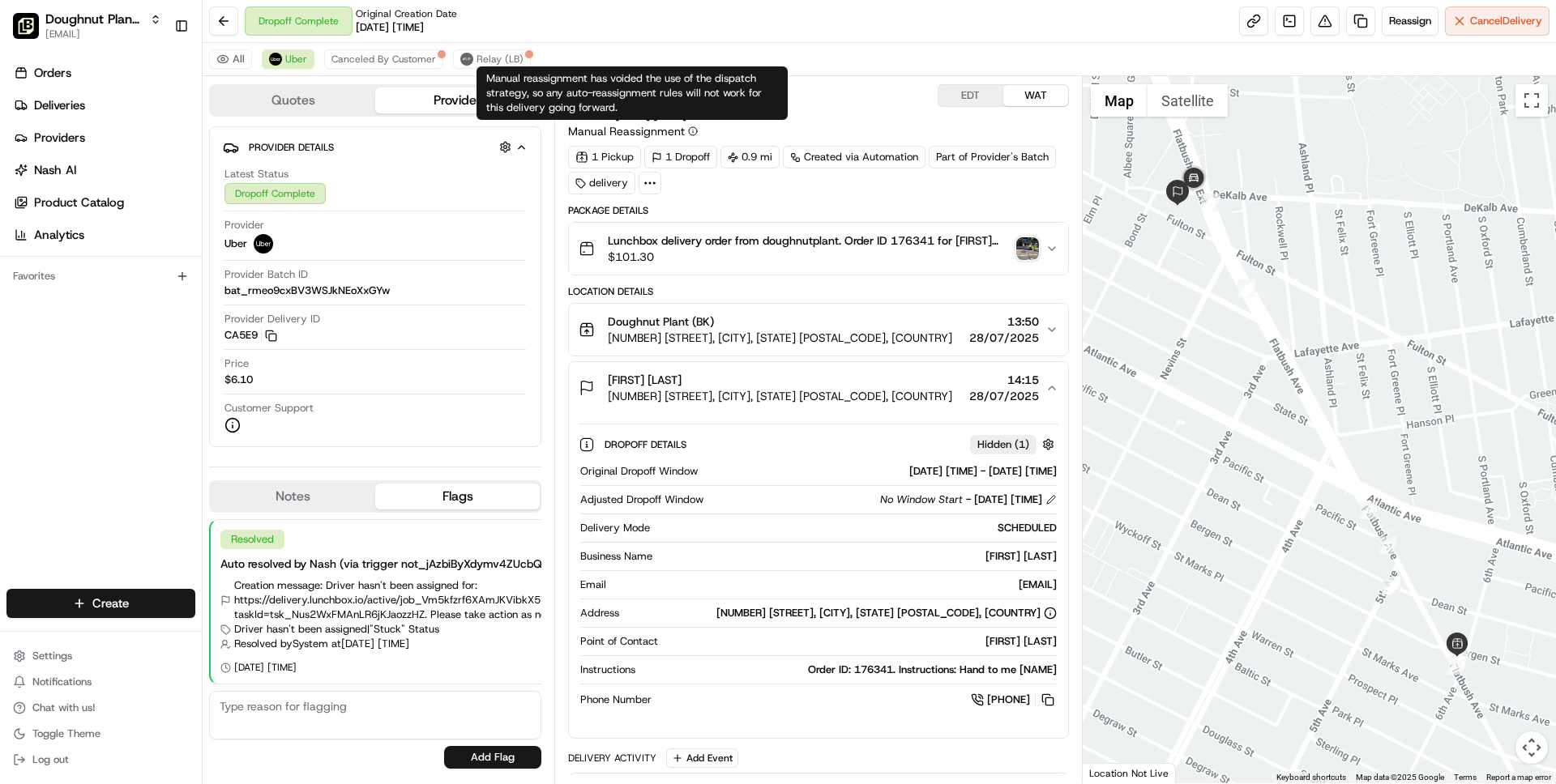 scroll, scrollTop: 0, scrollLeft: 0, axis: both 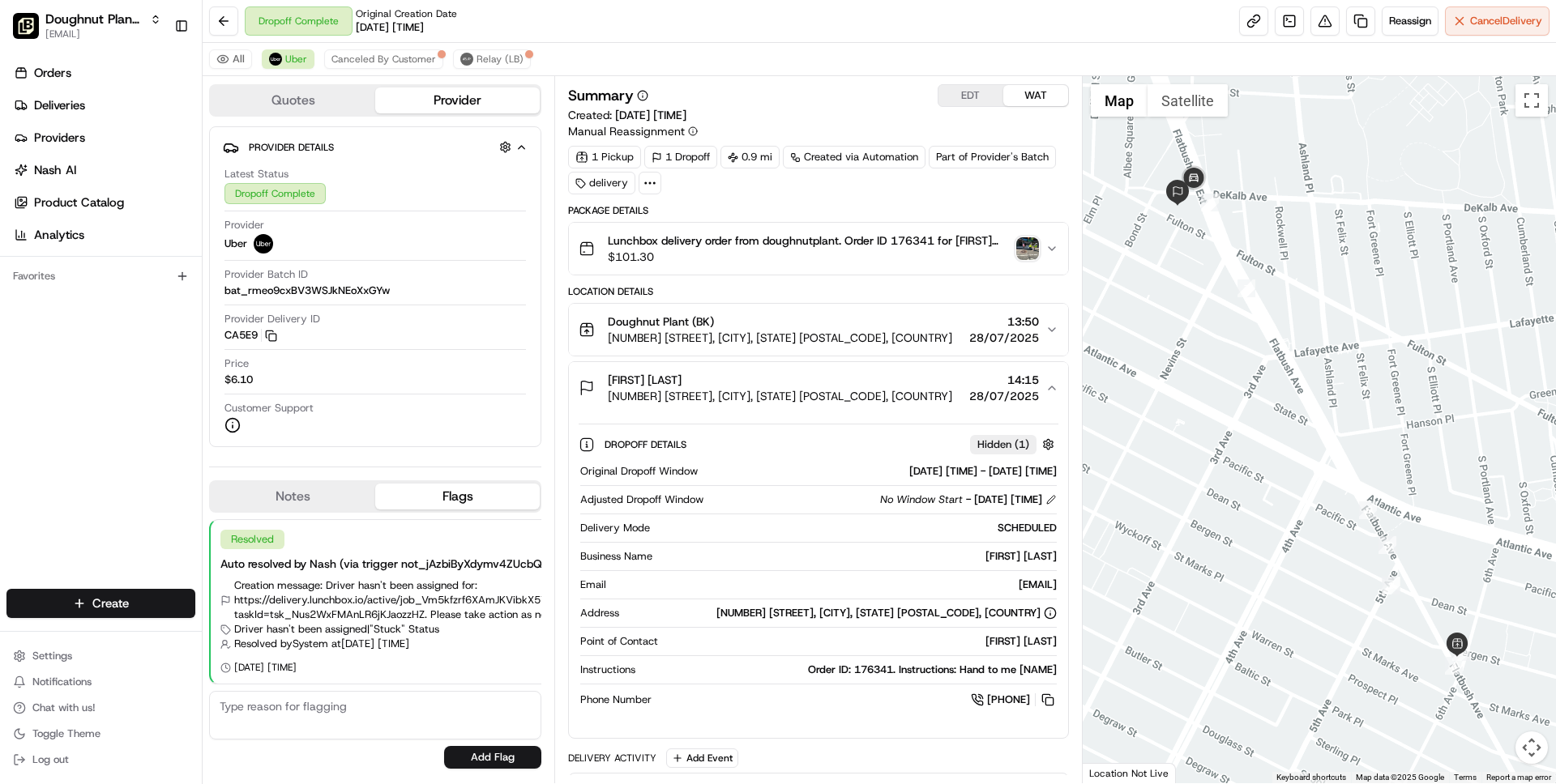 drag, startPoint x: 0, startPoint y: 0, endPoint x: 743, endPoint y: 391, distance: 839.6011 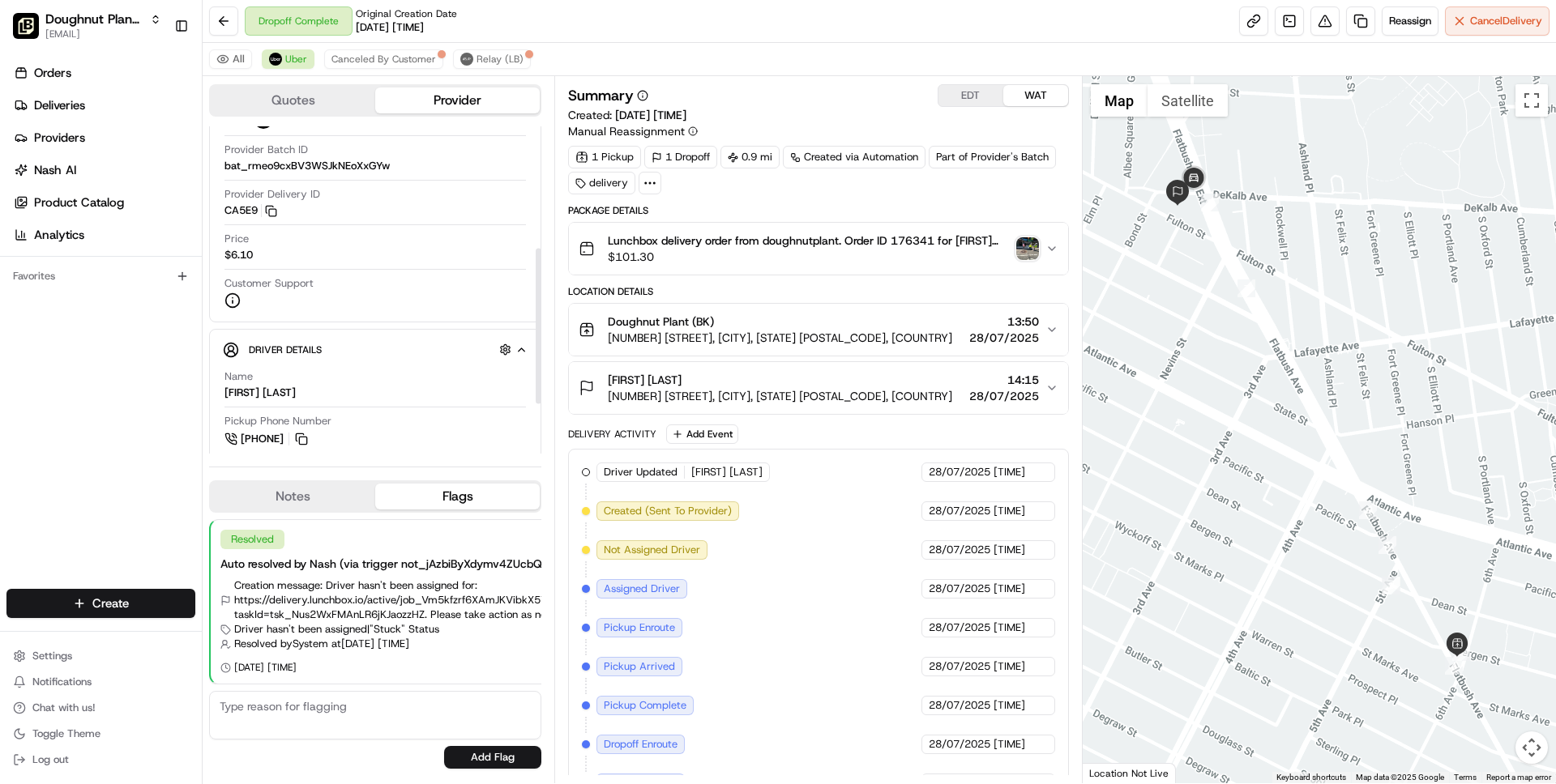 scroll, scrollTop: 0, scrollLeft: 0, axis: both 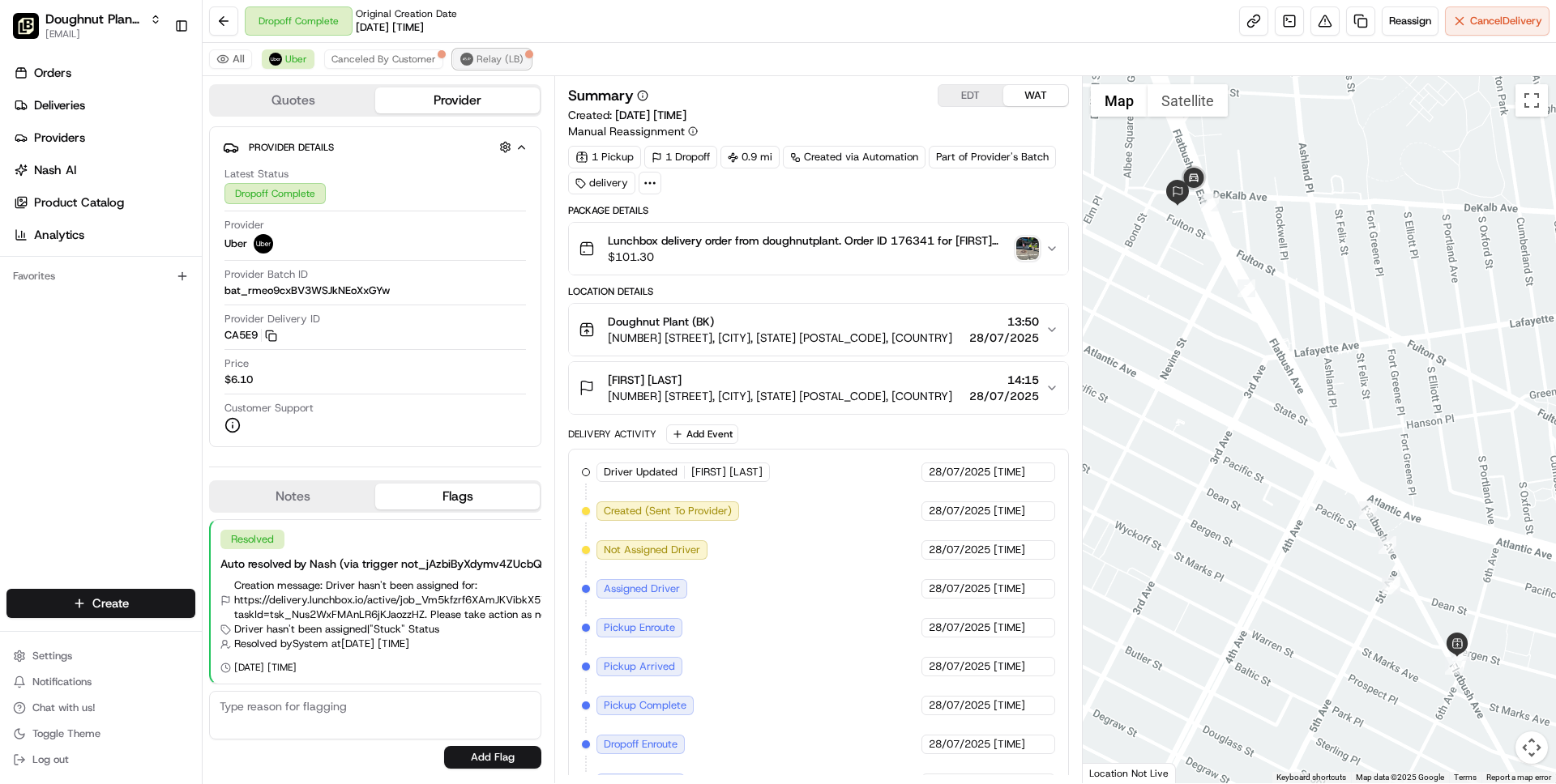 click on "Relay (LB)" at bounding box center (500, 59) 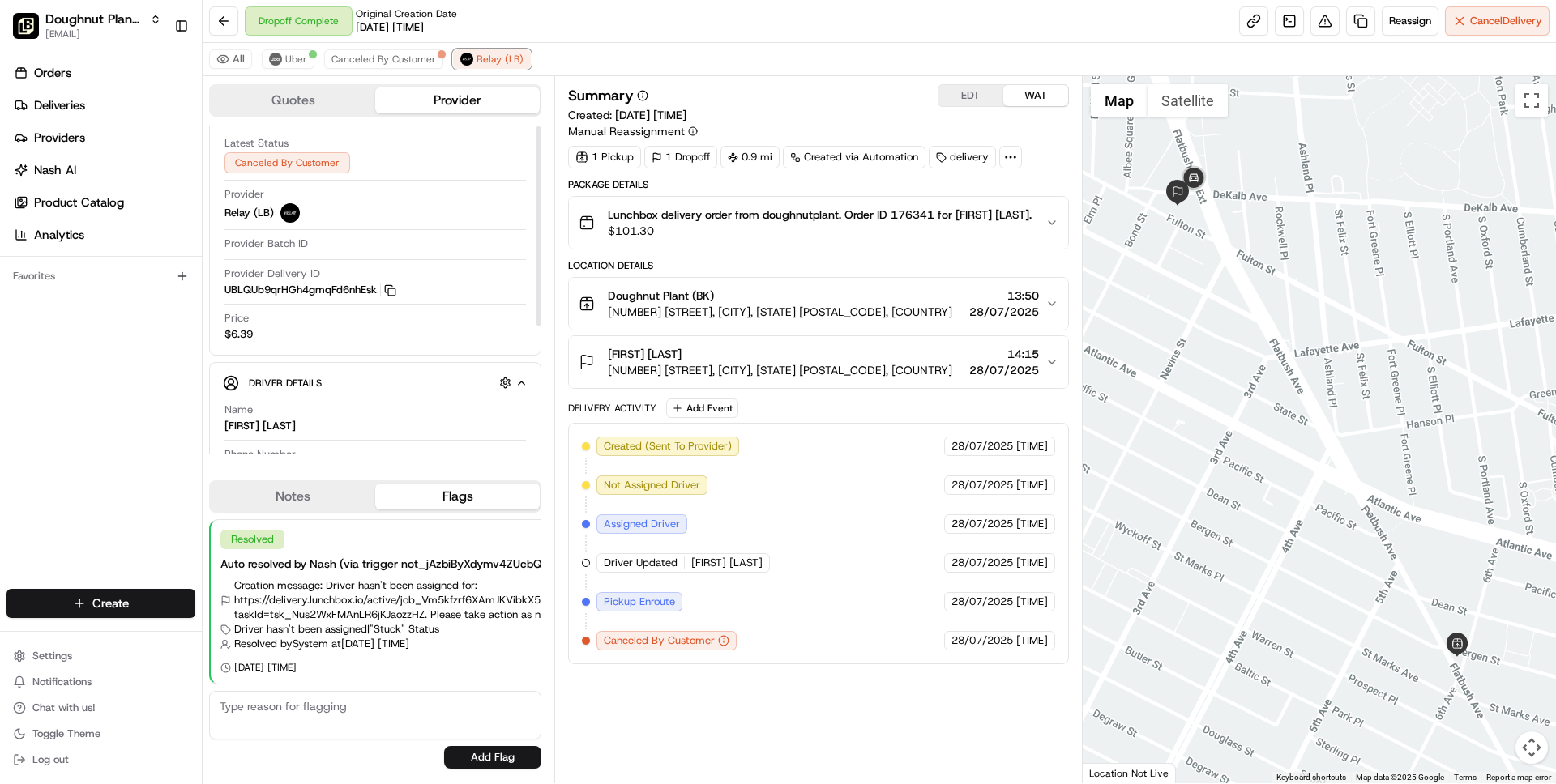 scroll, scrollTop: 0, scrollLeft: 0, axis: both 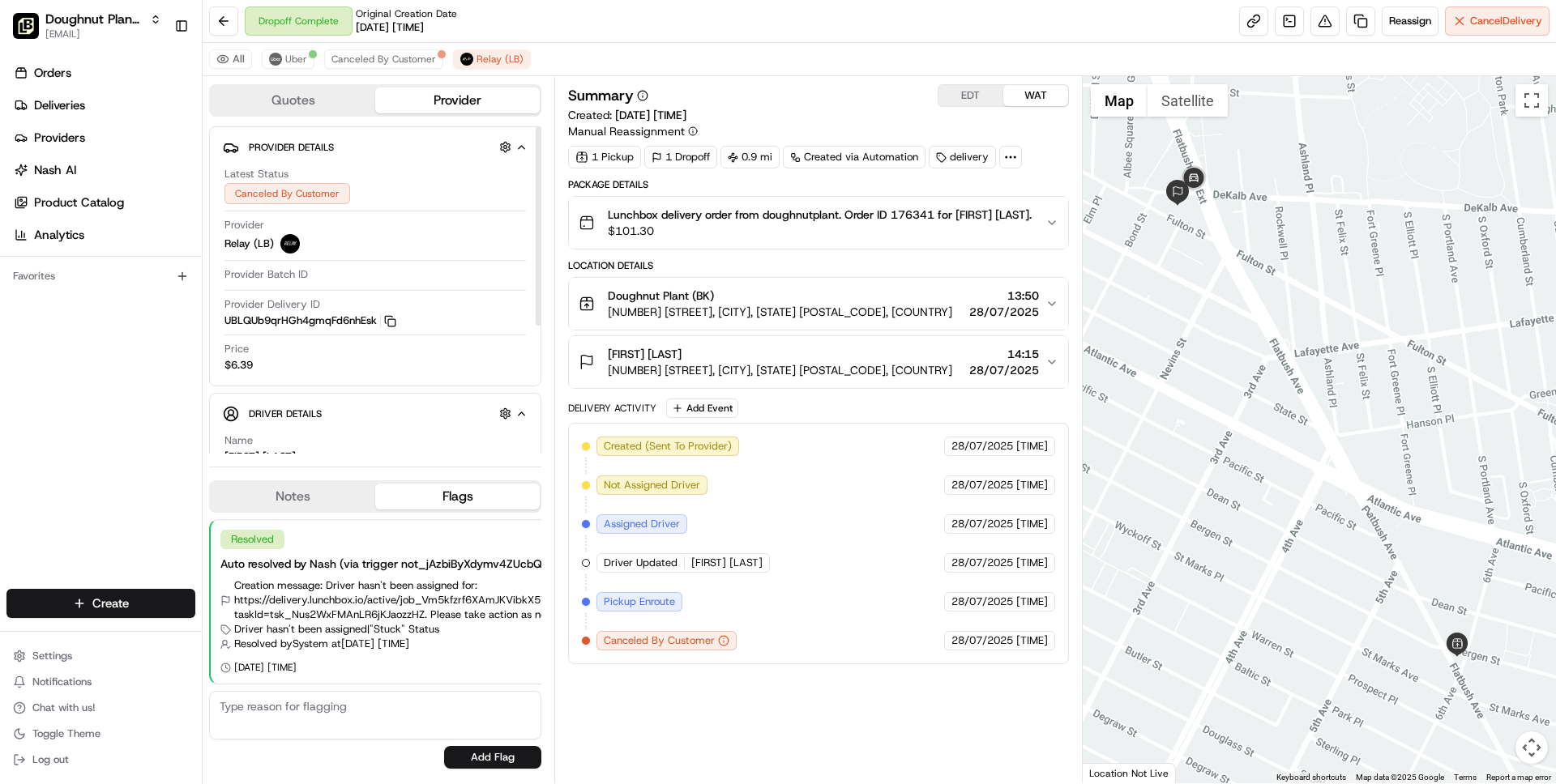 click on "[FIRST] [LAST]" at bounding box center (780, 354) 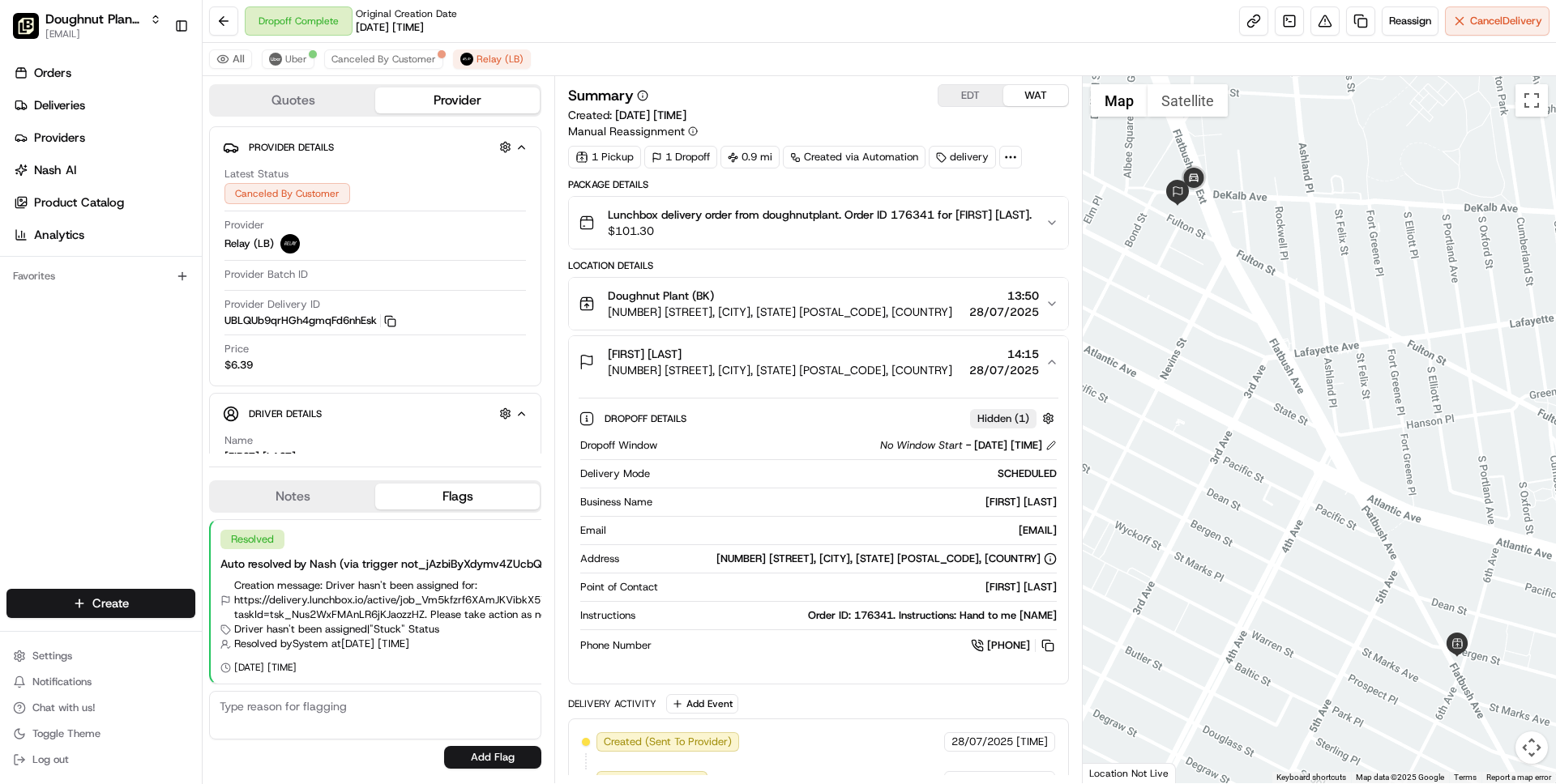 click on "[FIRST] [LAST]" at bounding box center [780, 354] 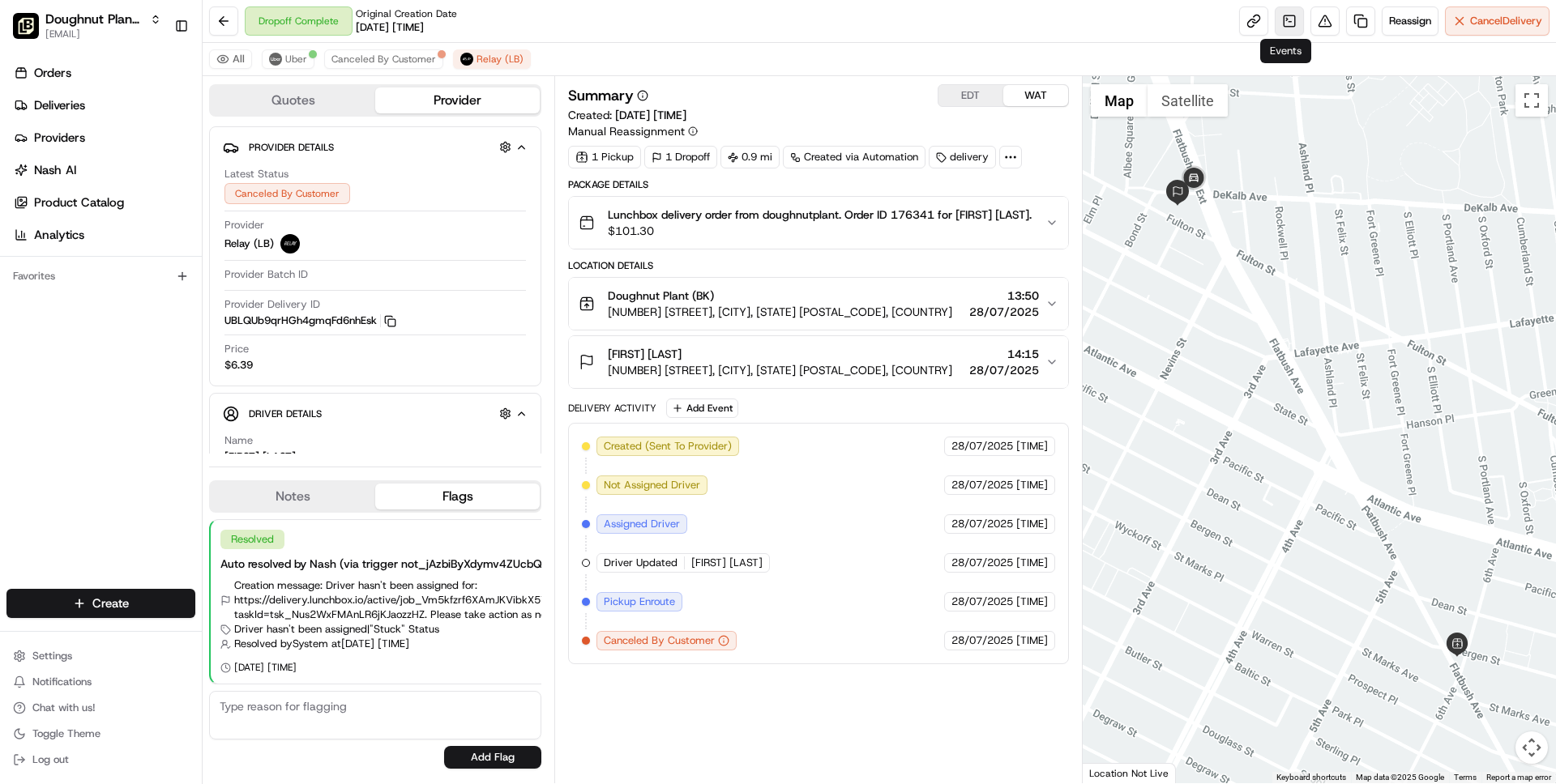 click at bounding box center [1289, 21] 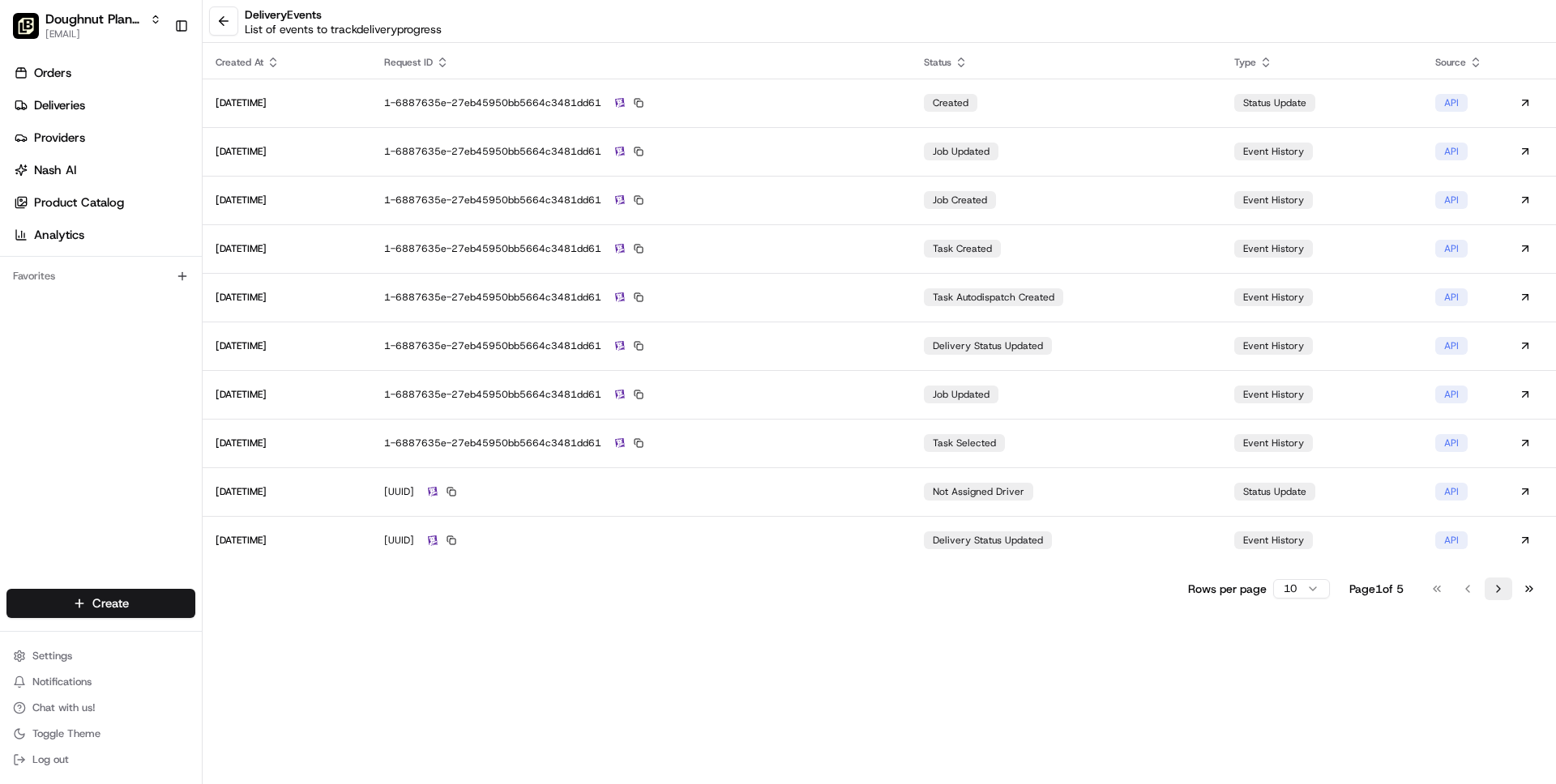 click on "Go to next page" at bounding box center [1498, 589] 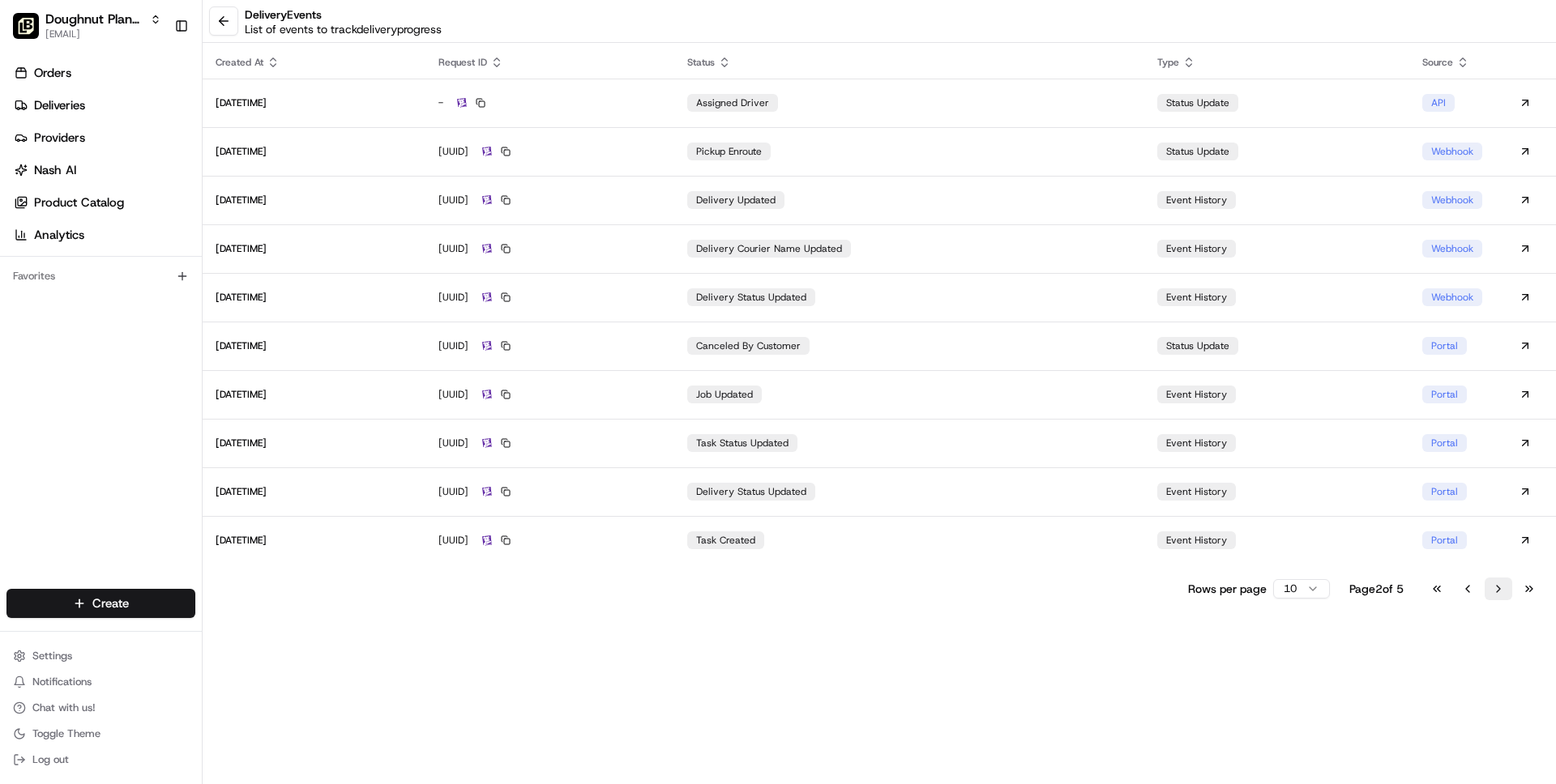 click on "Go to next page" at bounding box center [1498, 589] 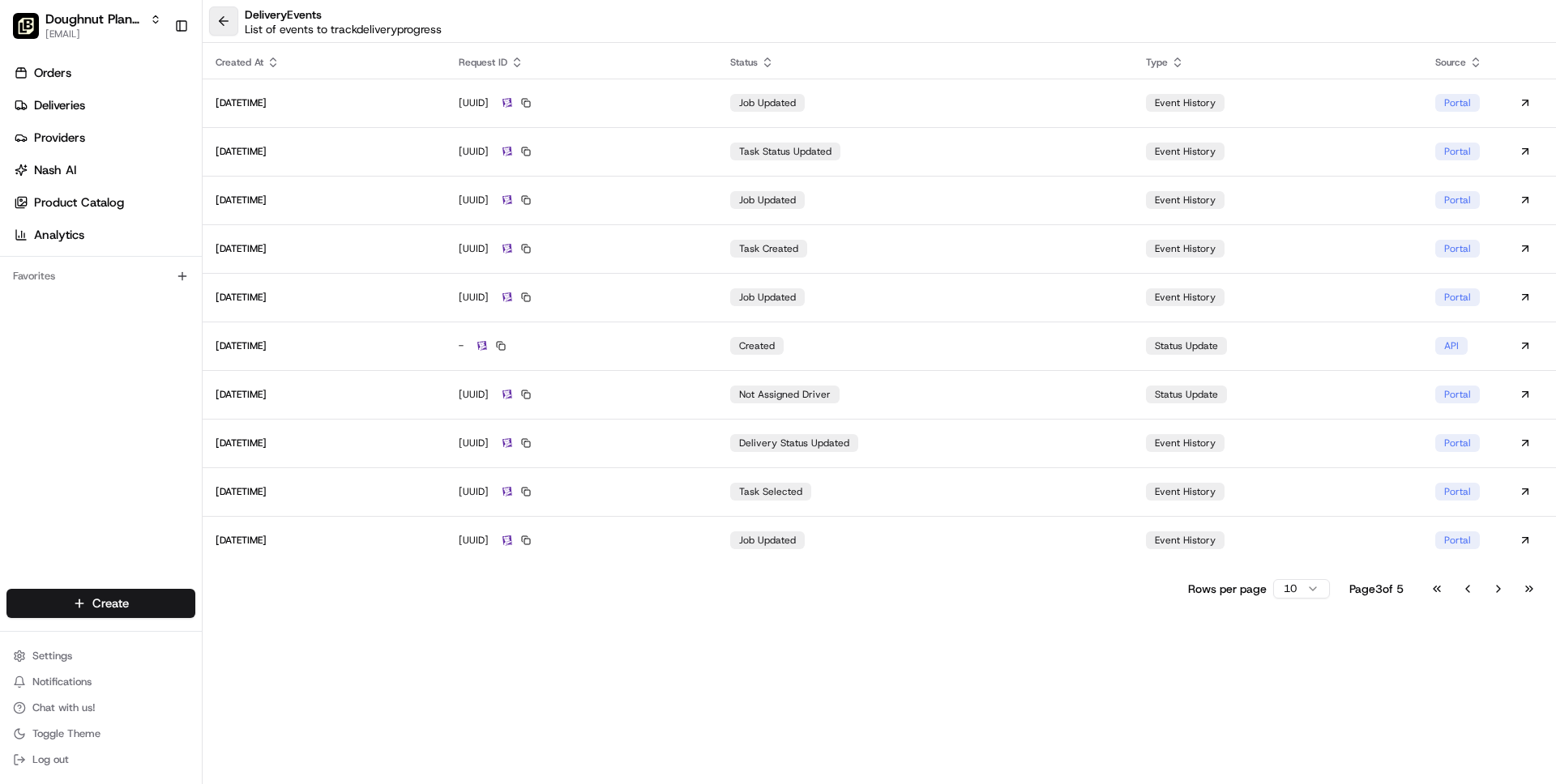 click at bounding box center [224, 21] 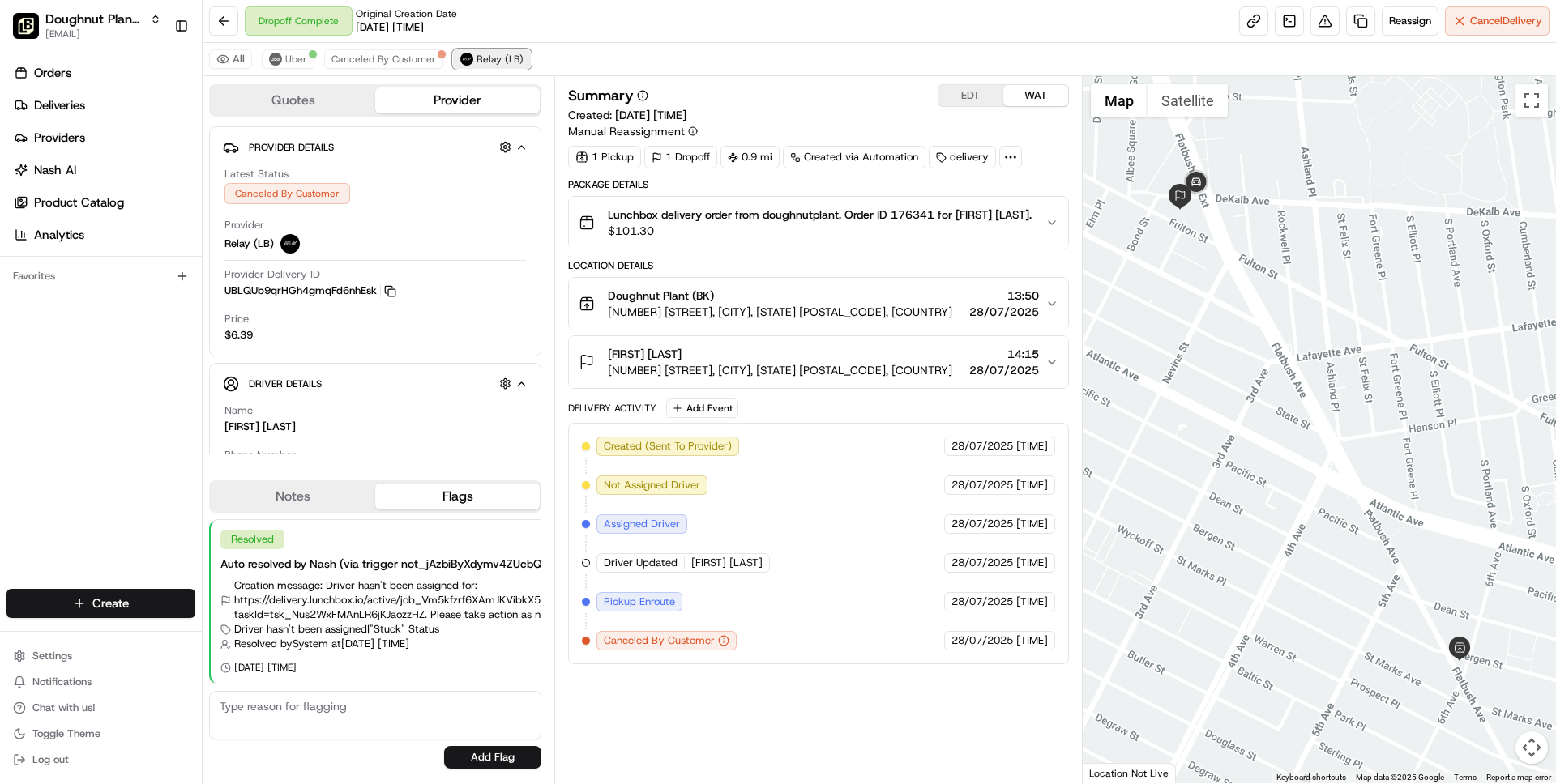 click on "Relay (LB)" at bounding box center (500, 59) 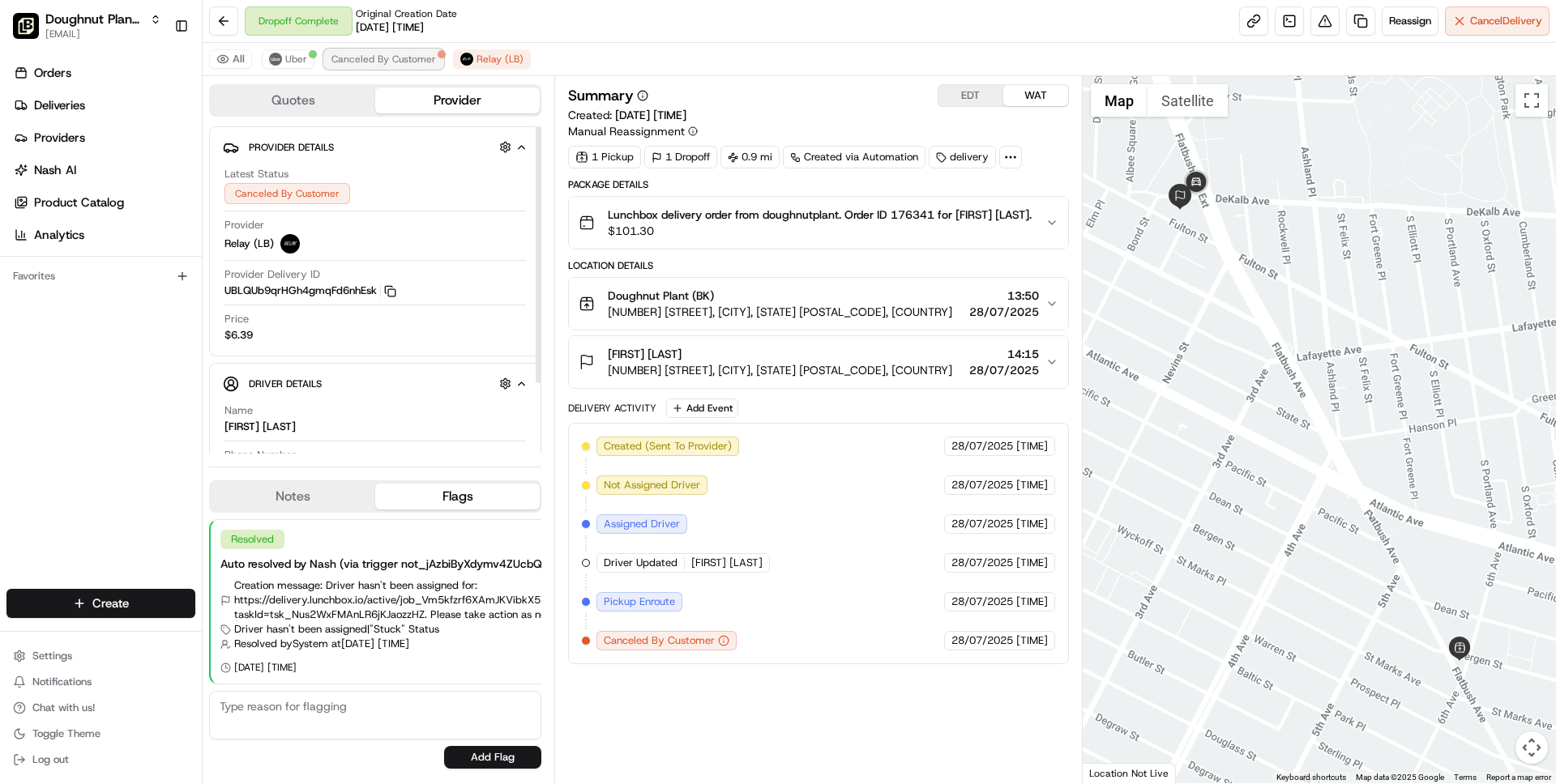 click on "Canceled By Customer" at bounding box center [383, 59] 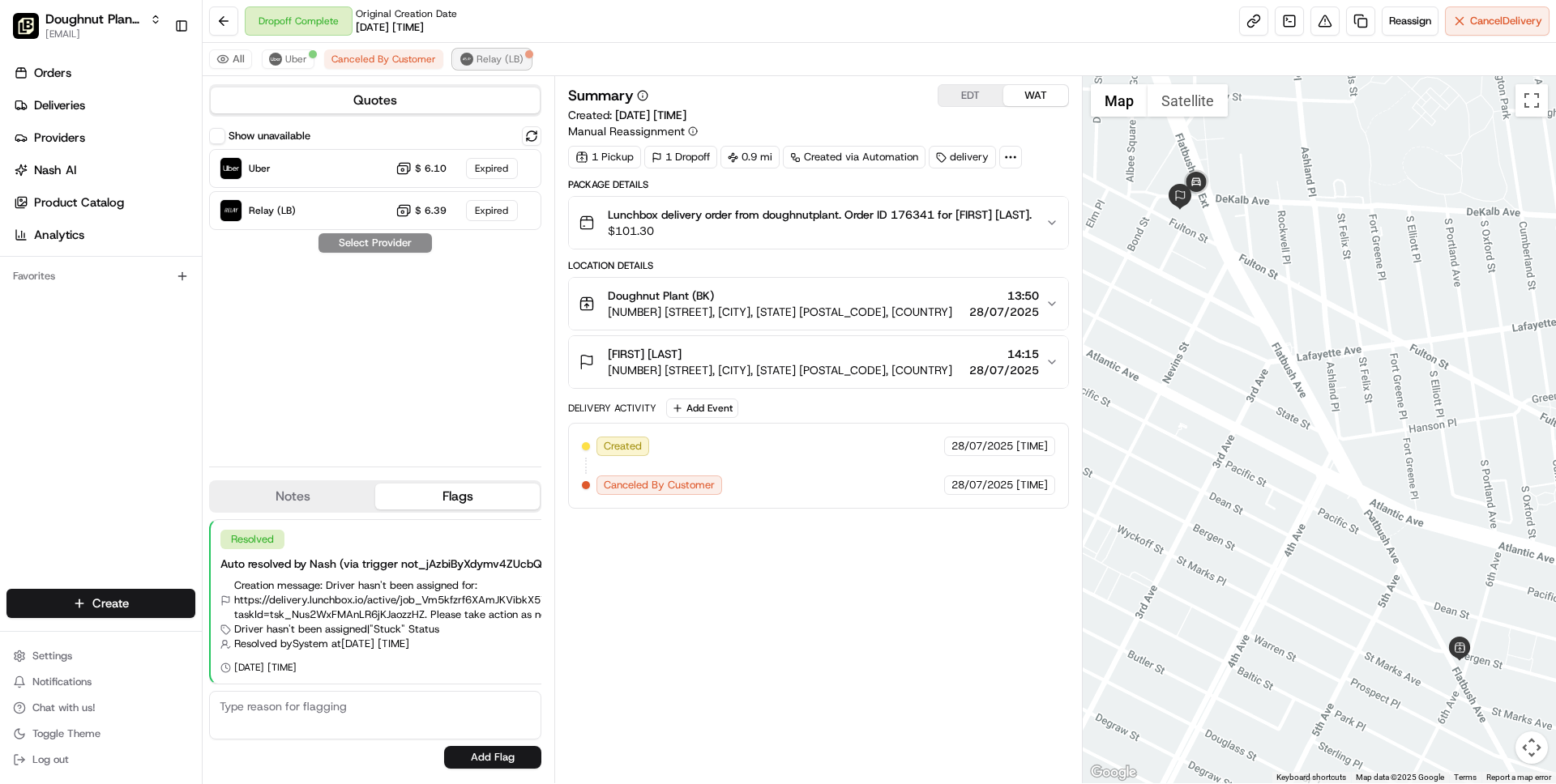 click on "Relay (LB)" at bounding box center (500, 59) 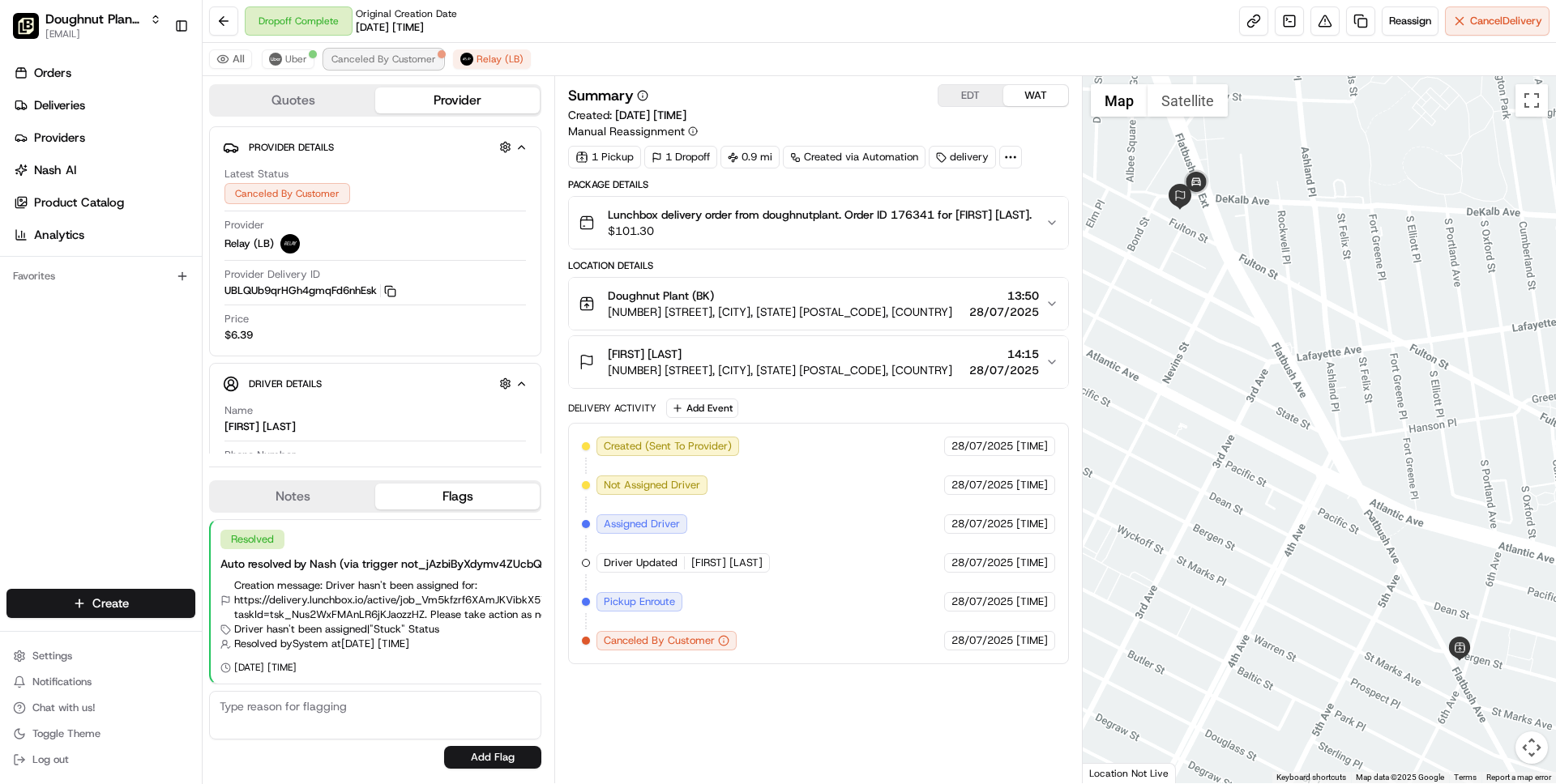 click on "Canceled By Customer" at bounding box center (383, 59) 